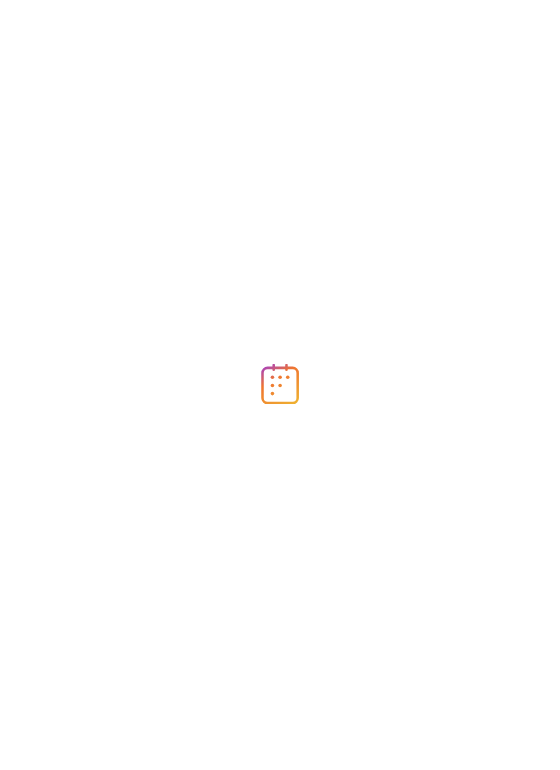 scroll, scrollTop: 0, scrollLeft: 0, axis: both 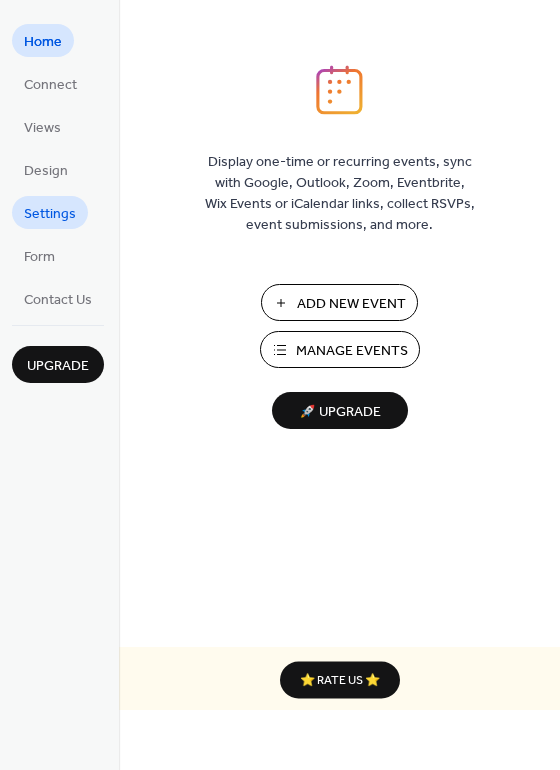 click on "Settings" at bounding box center [50, 214] 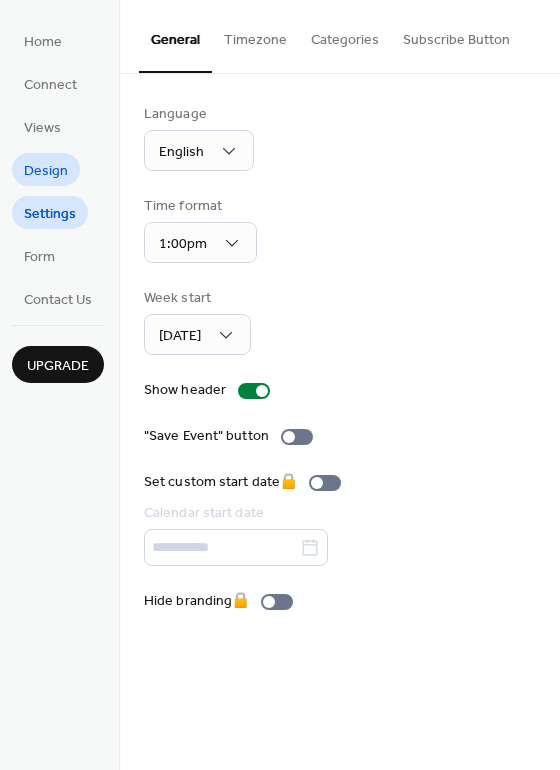 click on "Design" at bounding box center (46, 171) 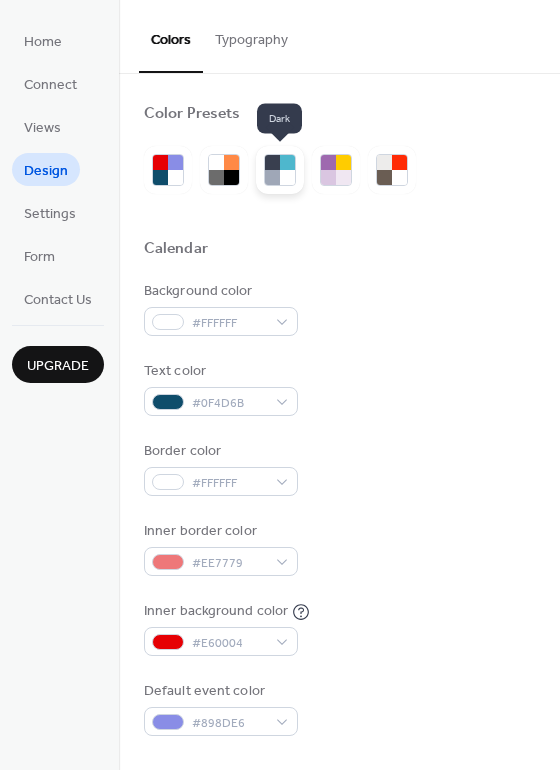 click at bounding box center [272, 162] 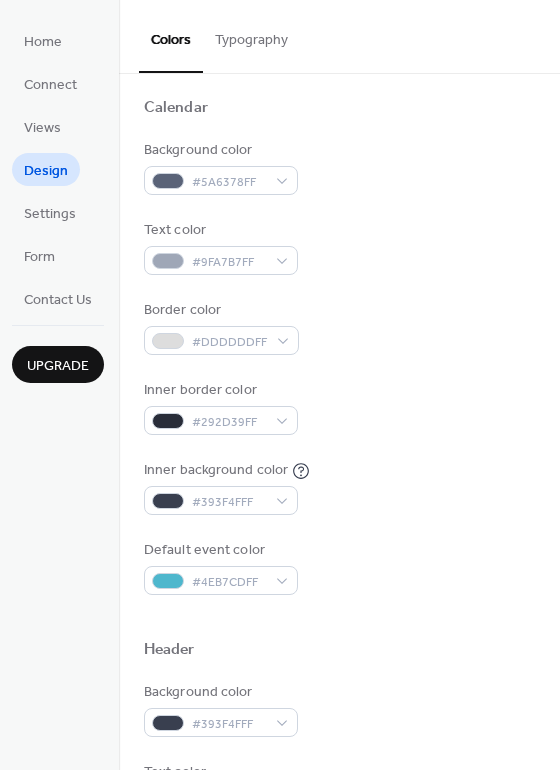 scroll, scrollTop: 157, scrollLeft: 0, axis: vertical 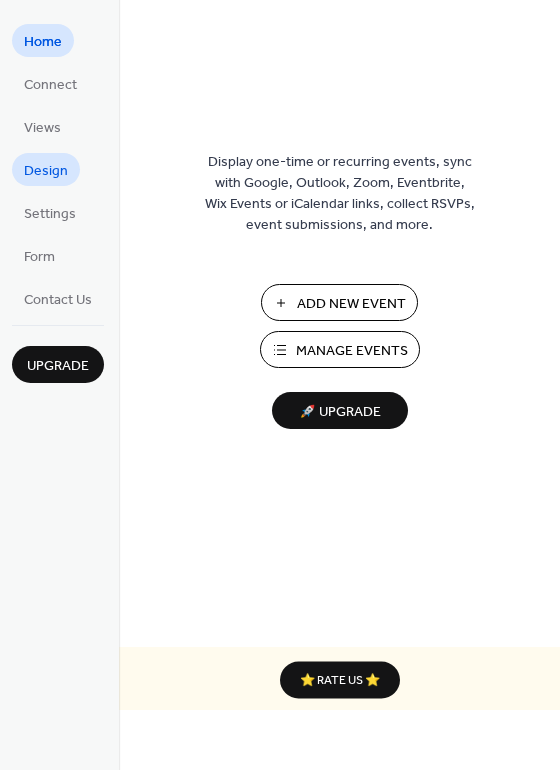 click on "Design" at bounding box center (46, 171) 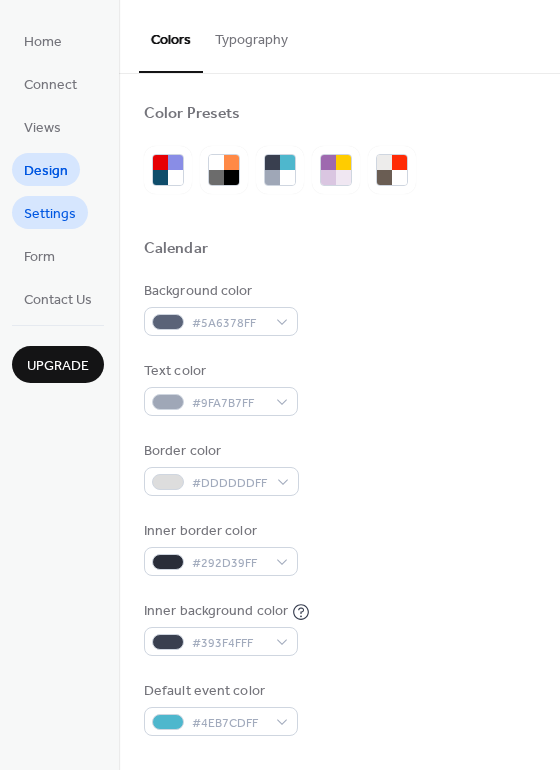 click on "Settings" at bounding box center (50, 214) 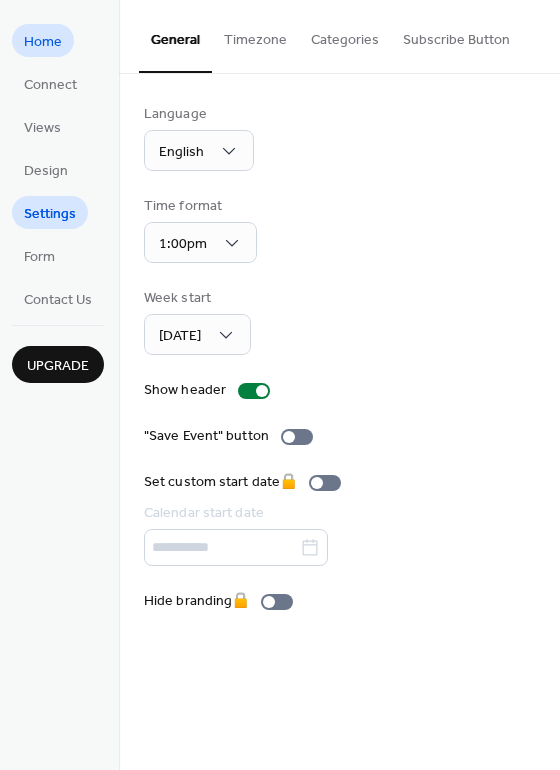click on "Home" at bounding box center (43, 40) 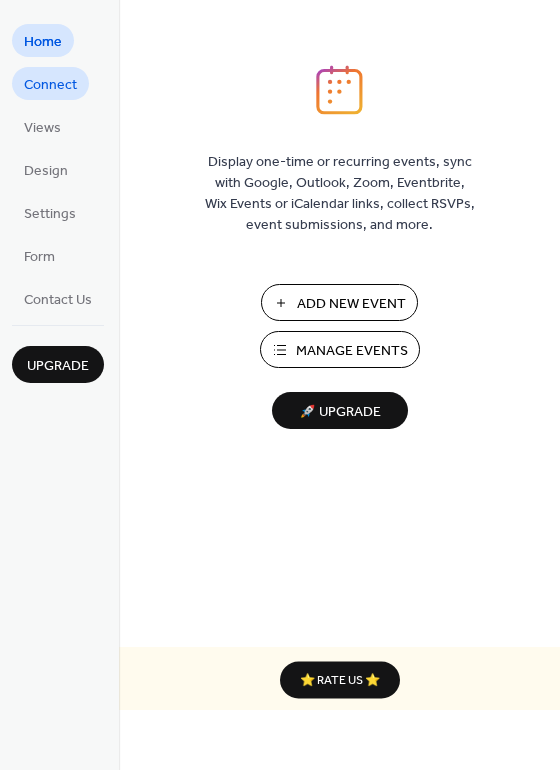 click on "Connect" at bounding box center (50, 85) 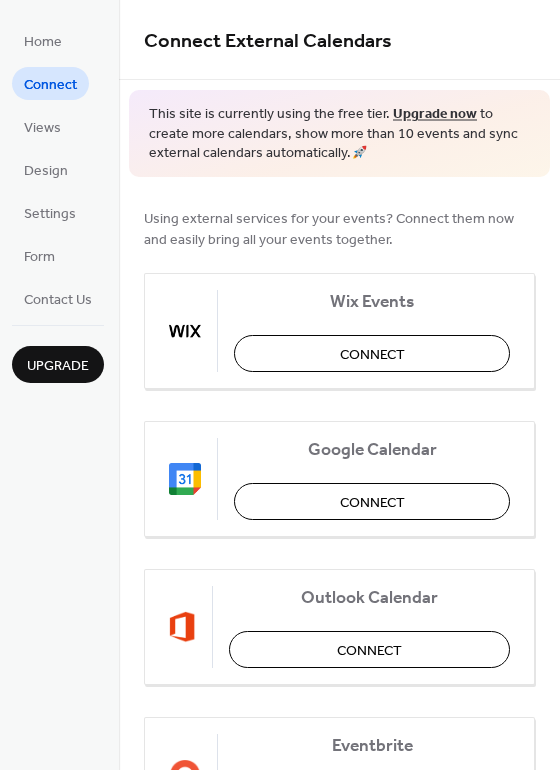 click on "Home Connect Views Design Settings Form Contact Us" at bounding box center [58, 169] 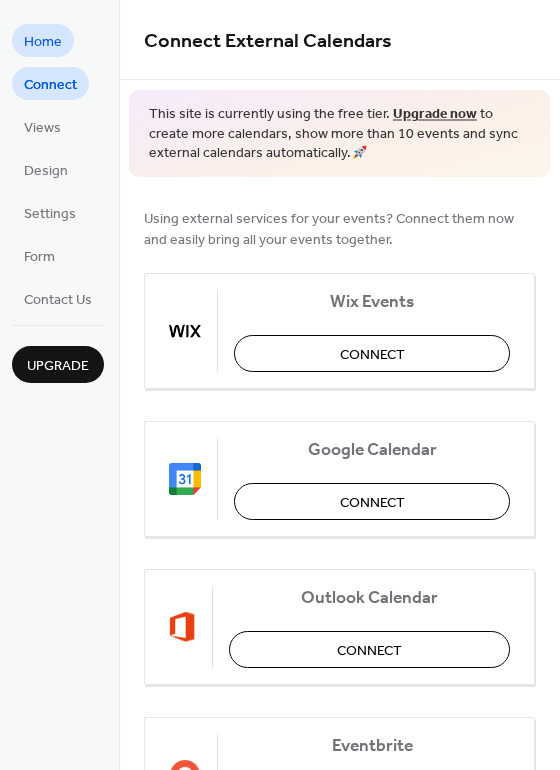 click on "Home" at bounding box center [43, 42] 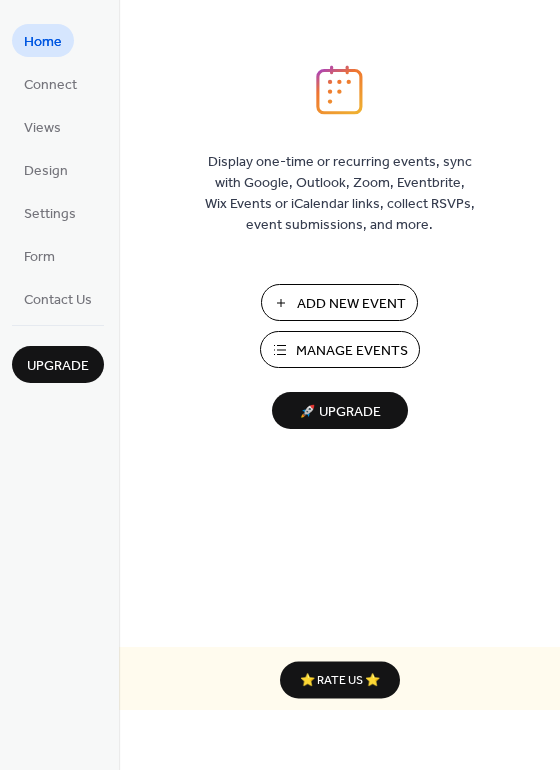 click on "Add New Event" at bounding box center [351, 304] 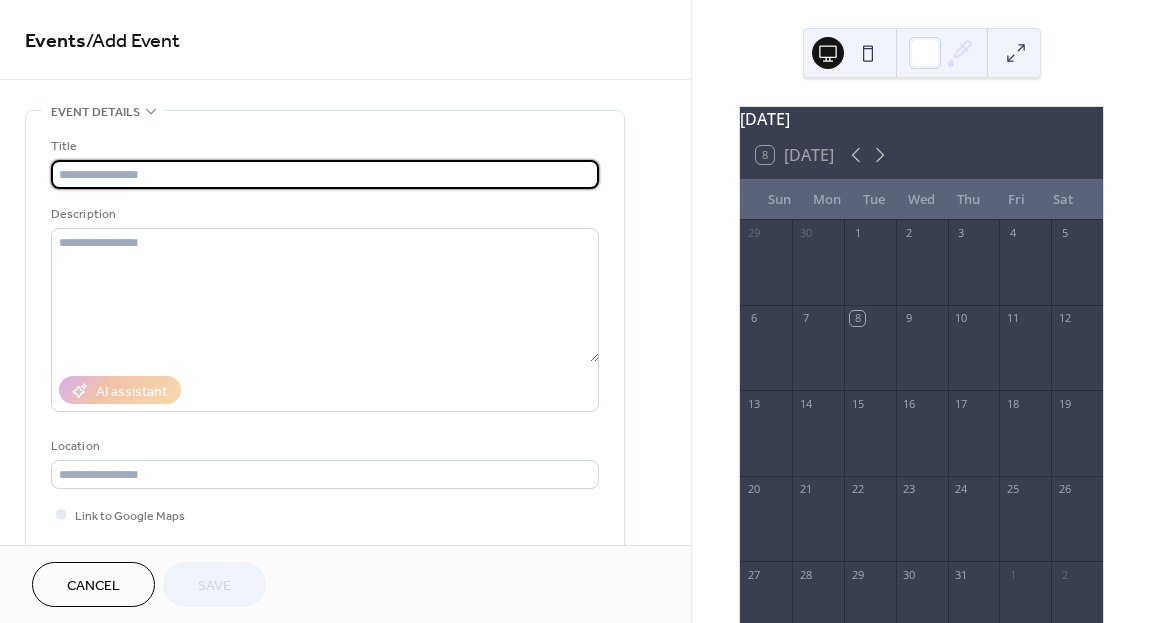 scroll, scrollTop: 0, scrollLeft: 0, axis: both 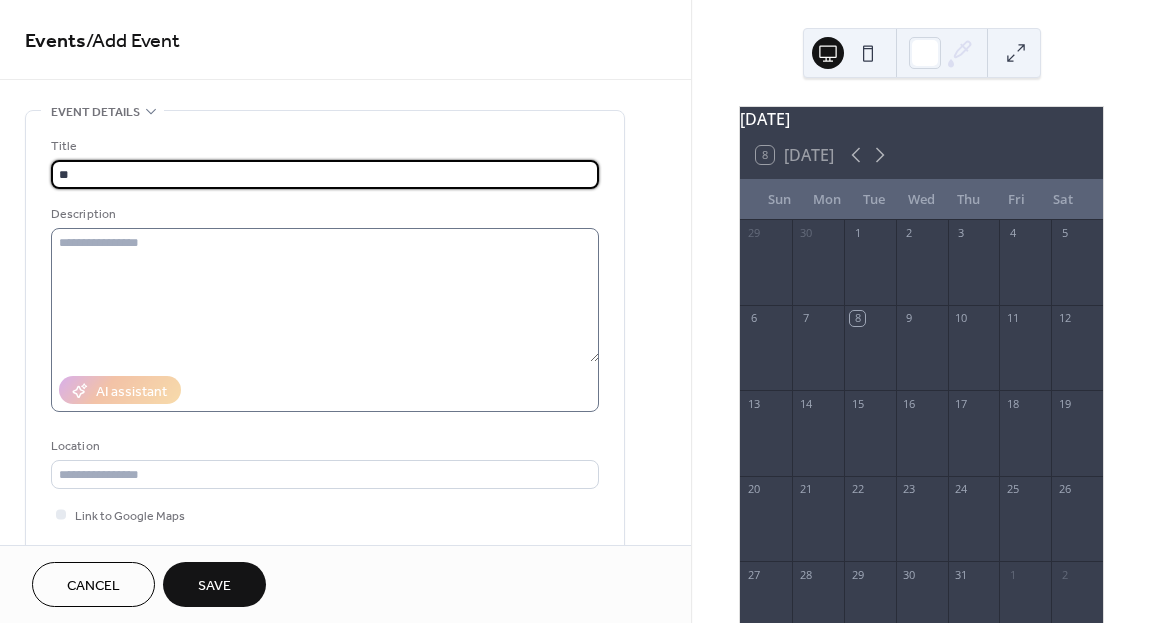 type on "**" 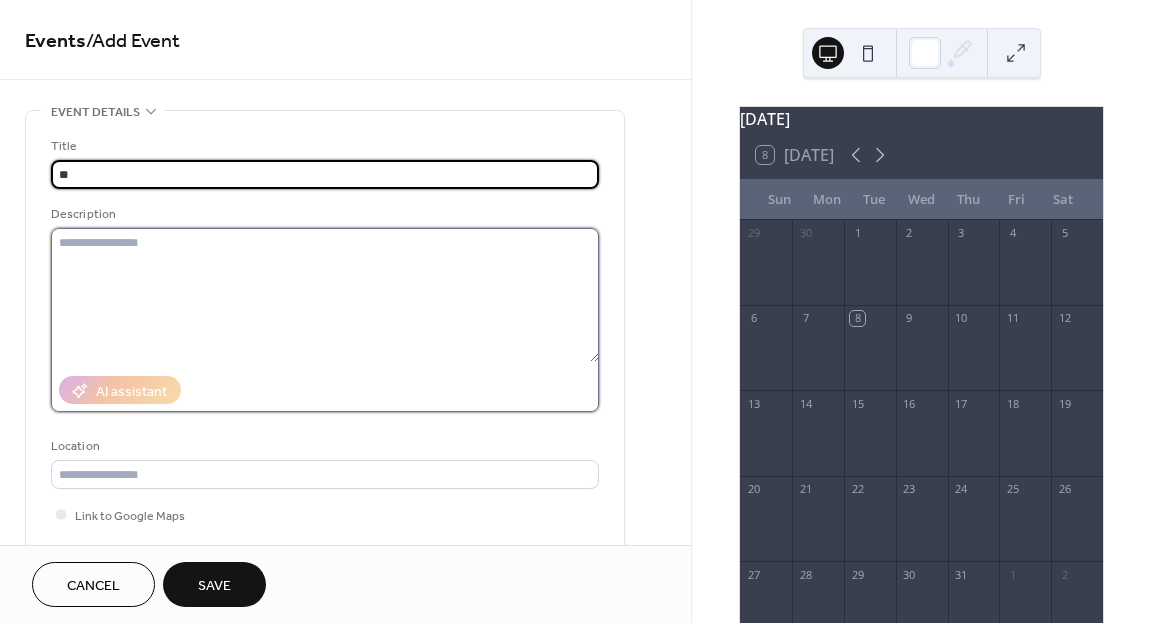click at bounding box center (325, 295) 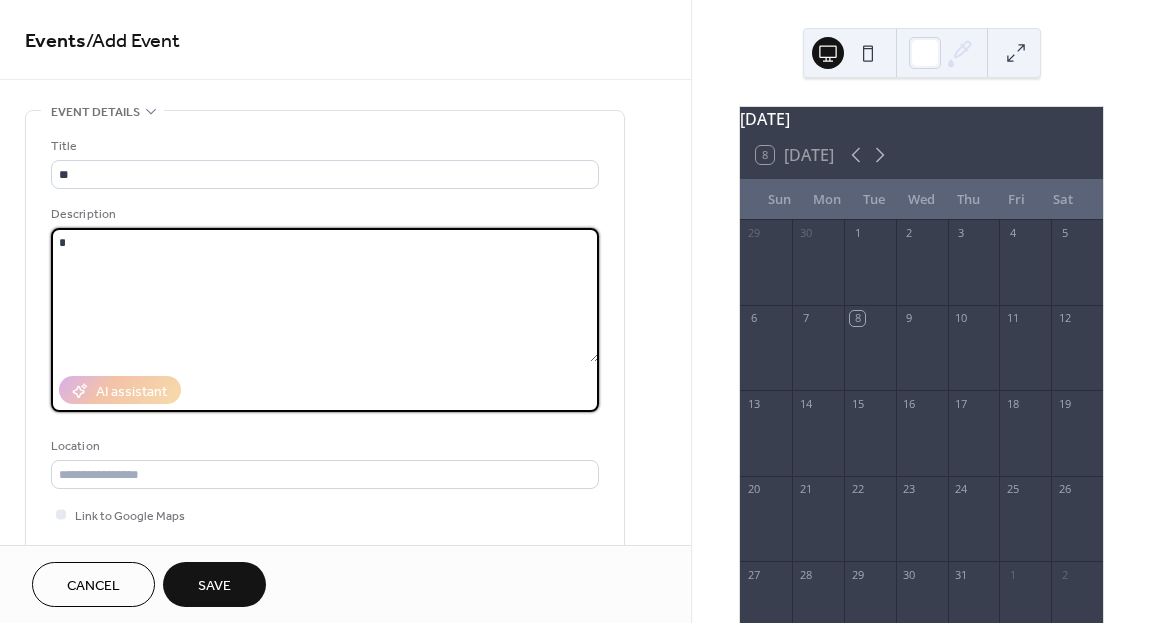 type on "*" 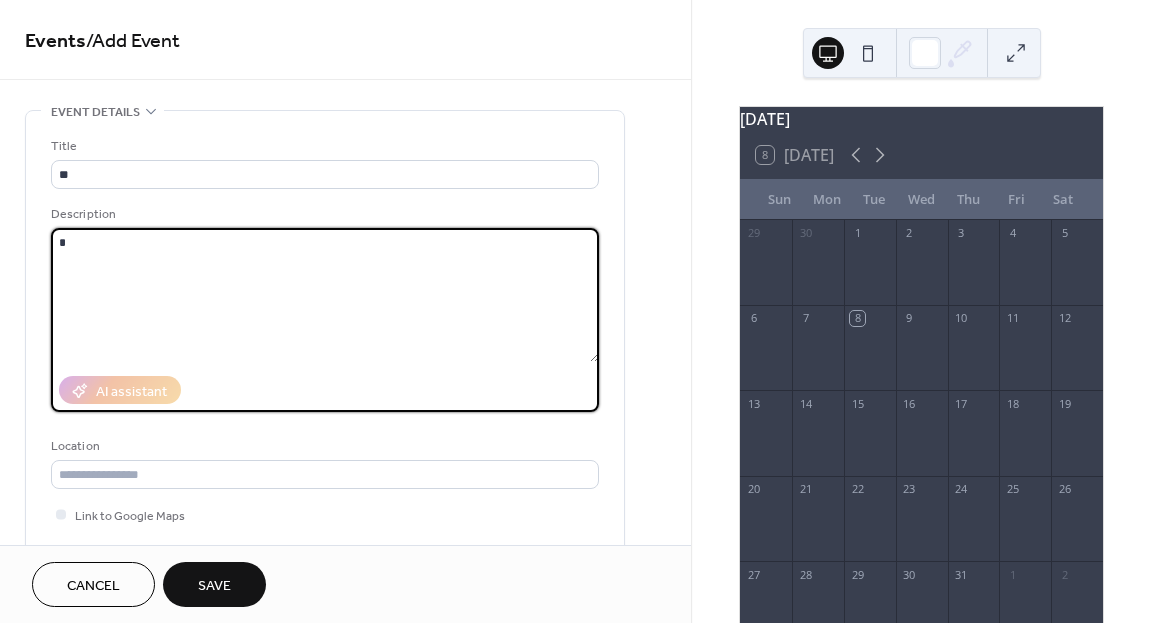 type on "*" 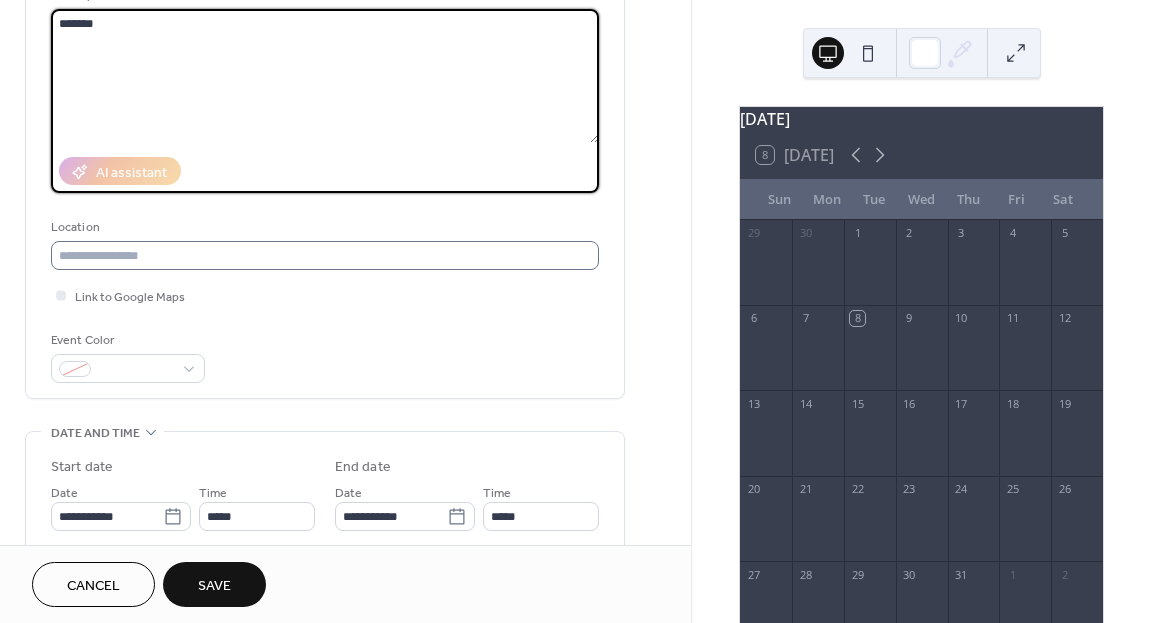 scroll, scrollTop: 224, scrollLeft: 0, axis: vertical 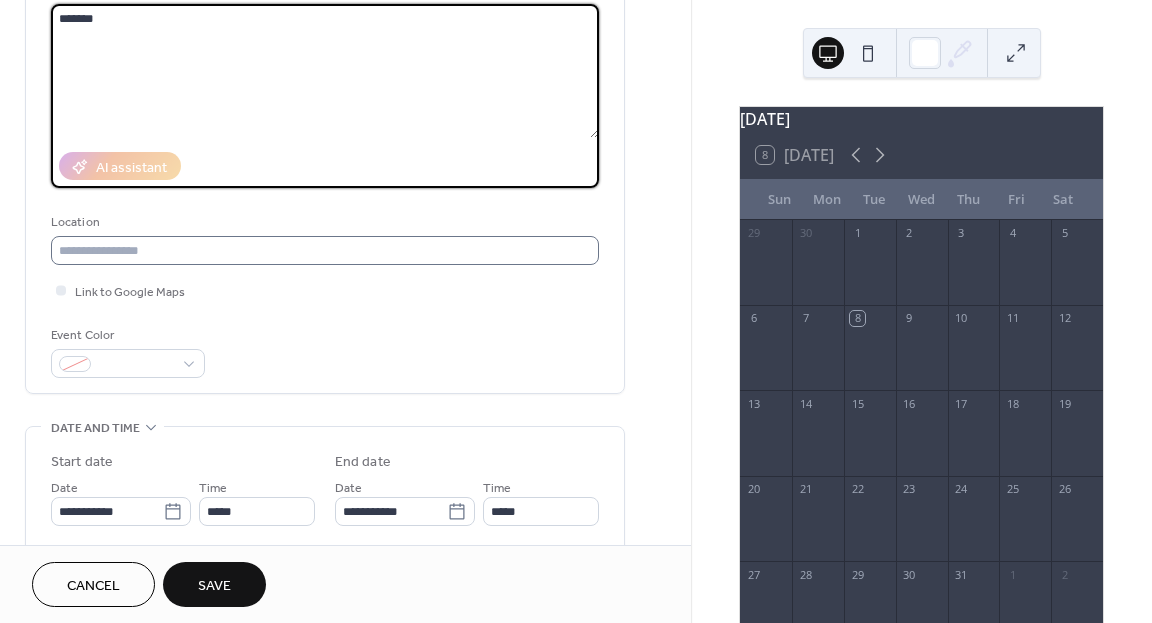 type on "*******" 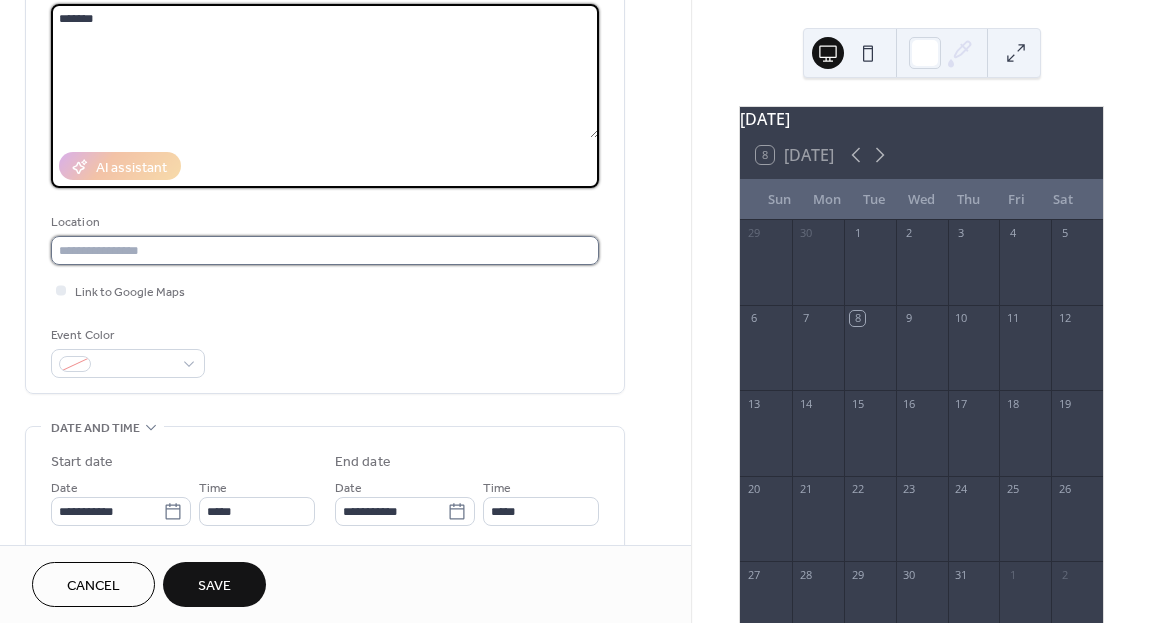 click at bounding box center (325, 250) 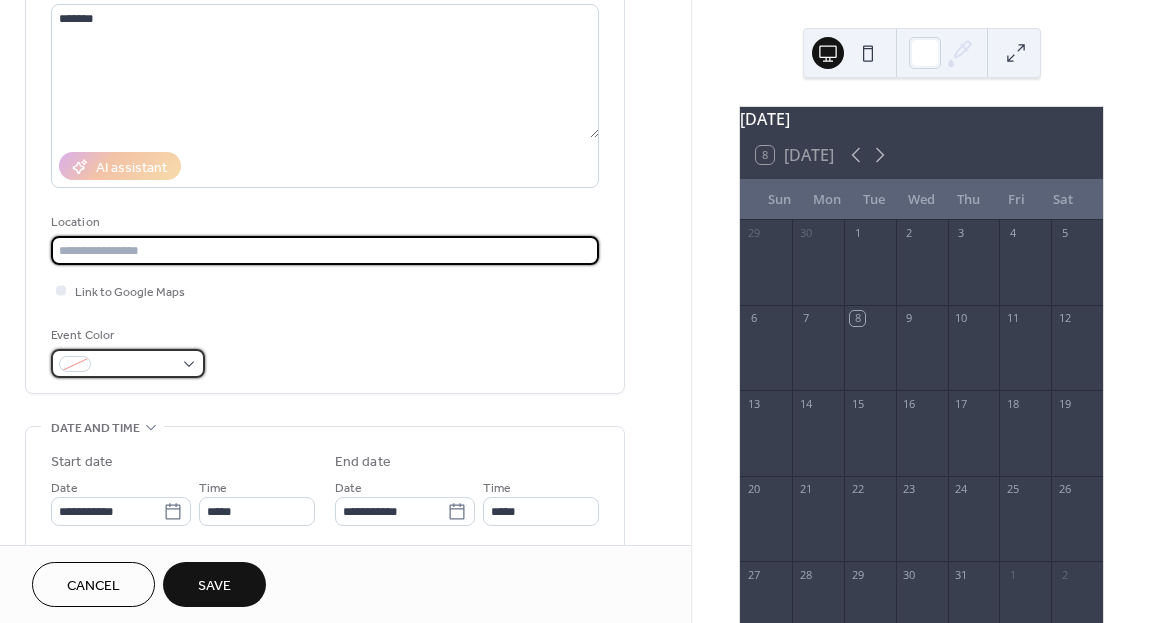 click at bounding box center (136, 365) 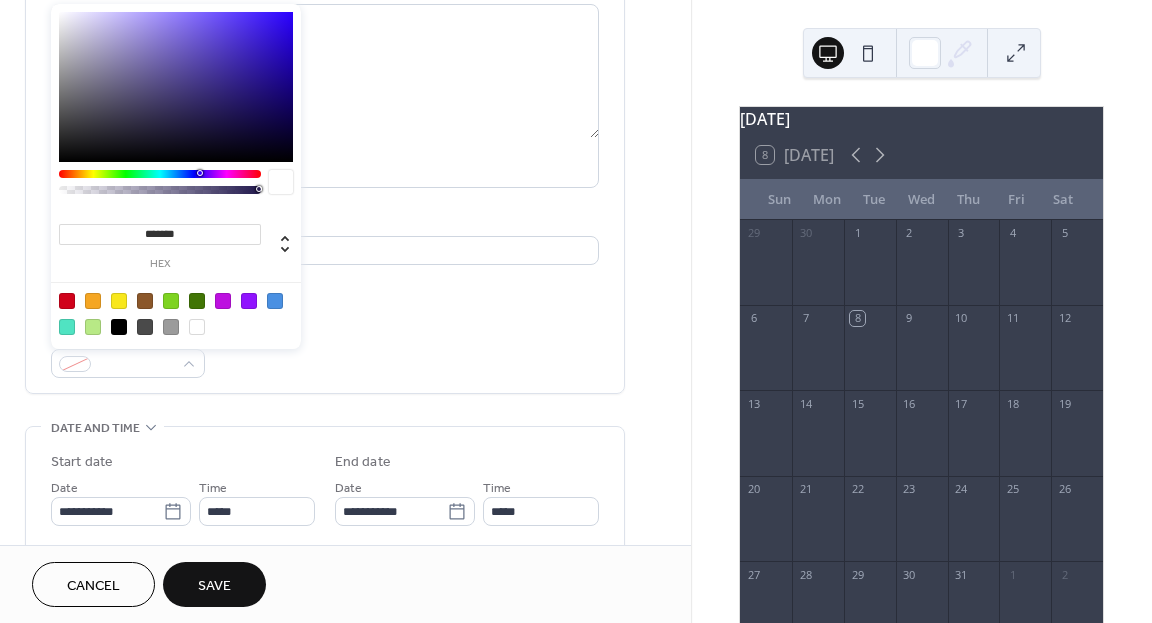 click at bounding box center (67, 301) 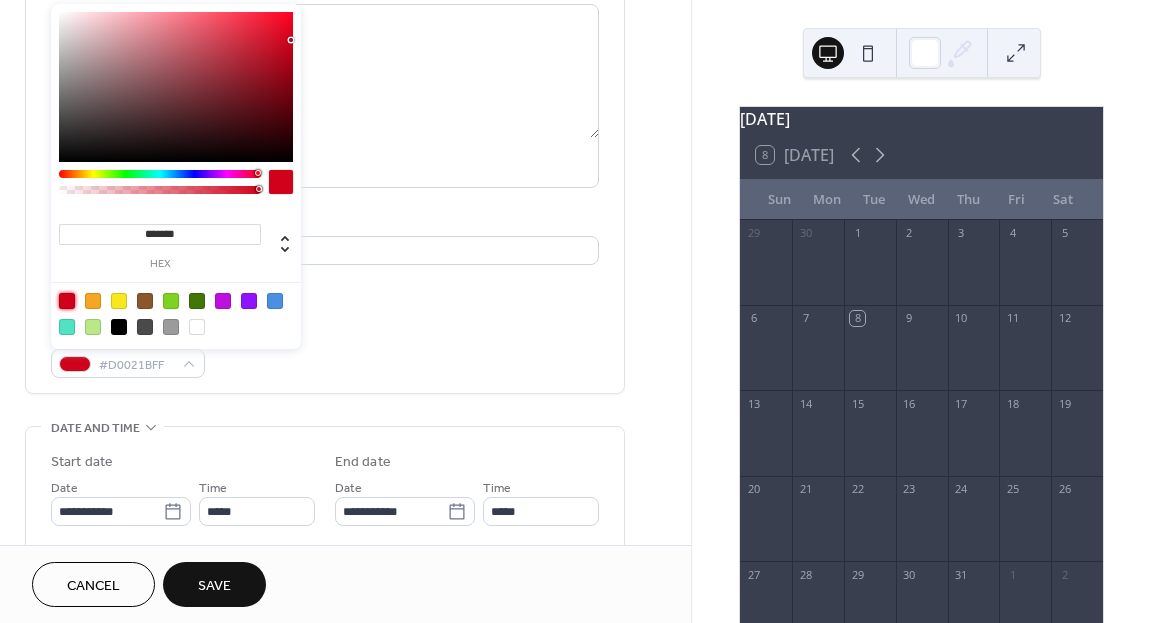 type on "*******" 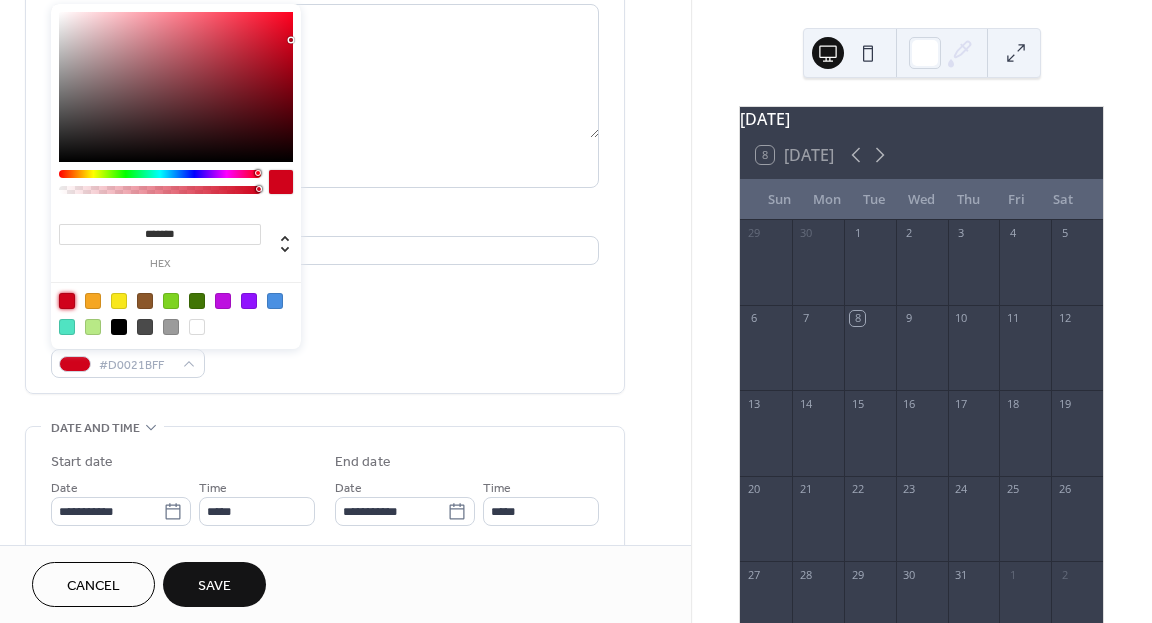 click on "Event Color #D0021BFF" at bounding box center [325, 351] 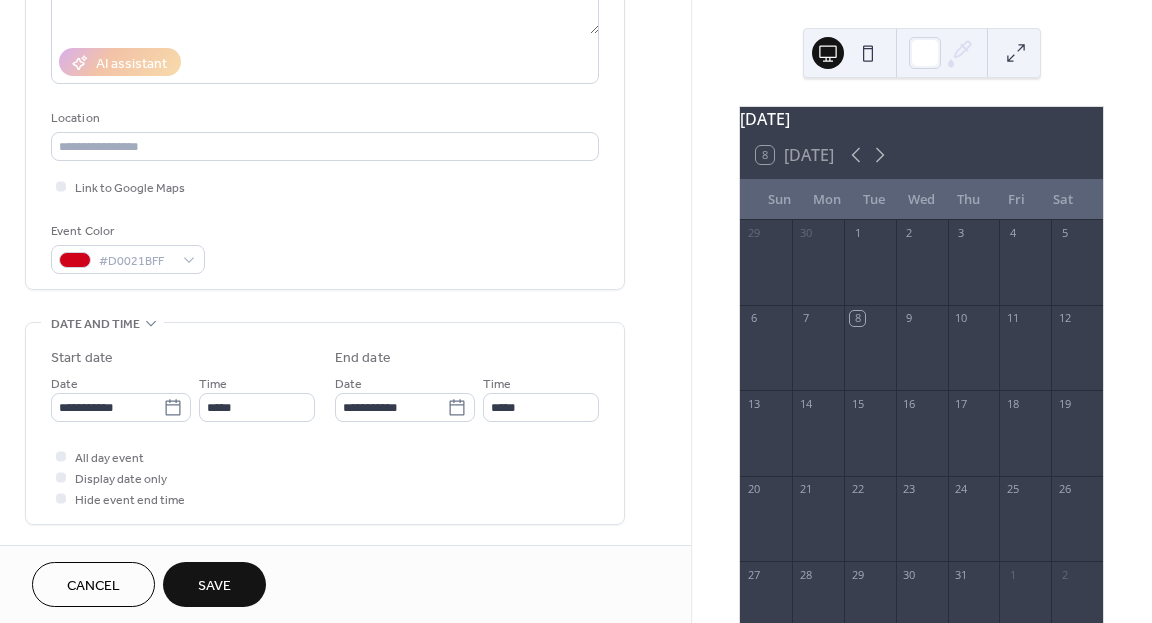 scroll, scrollTop: 392, scrollLeft: 0, axis: vertical 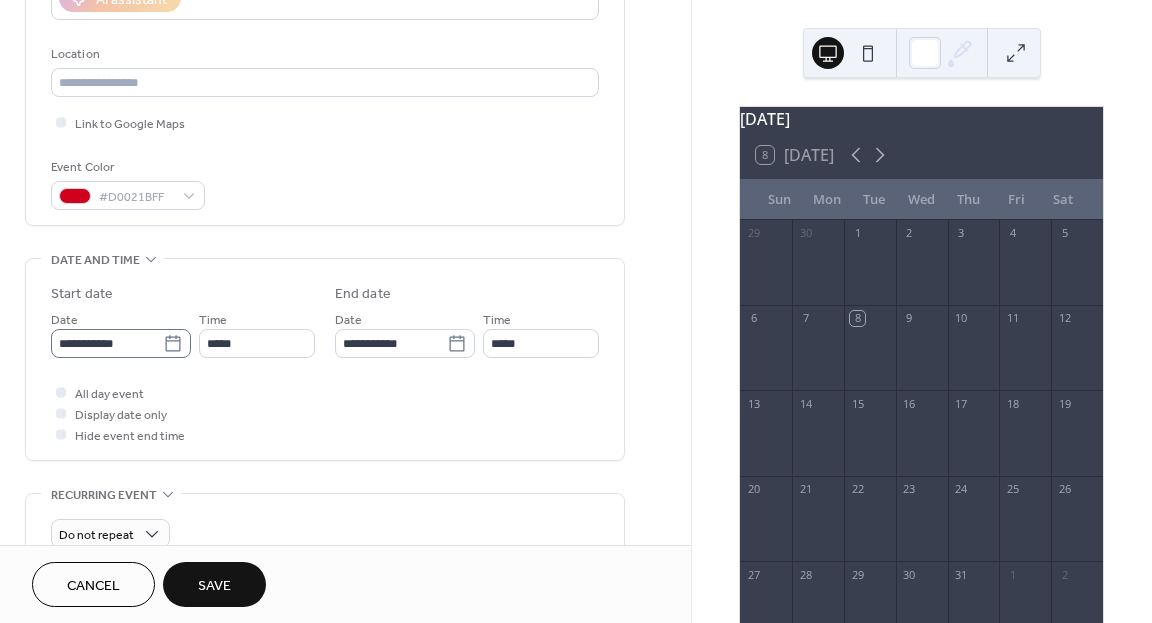 click 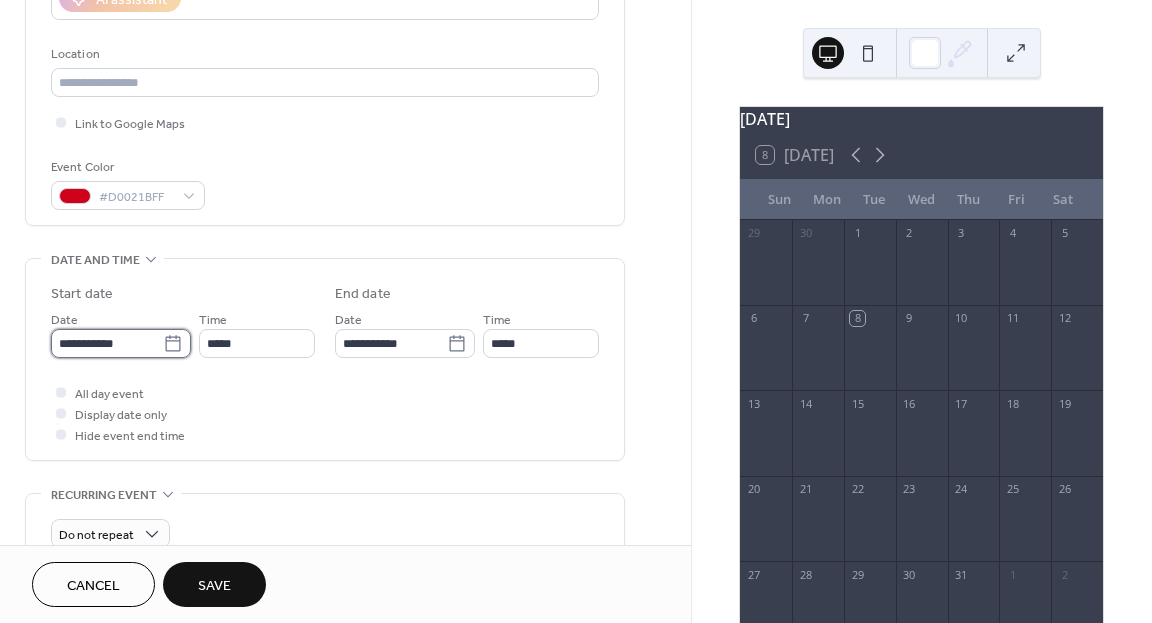 click on "**********" at bounding box center [107, 343] 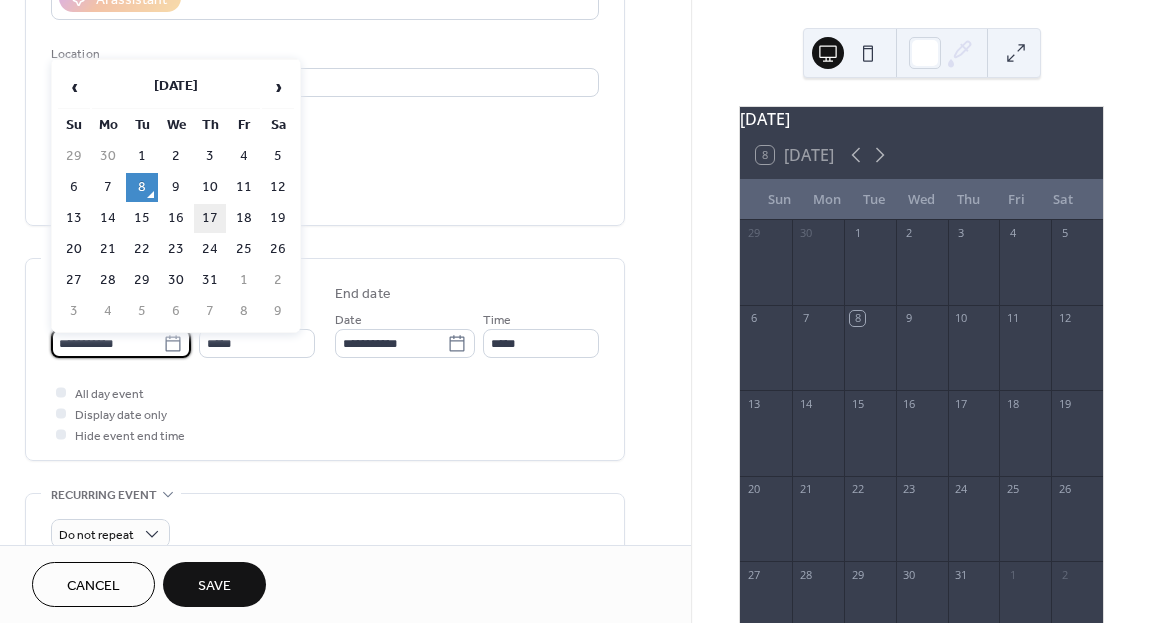 click on "17" at bounding box center [210, 218] 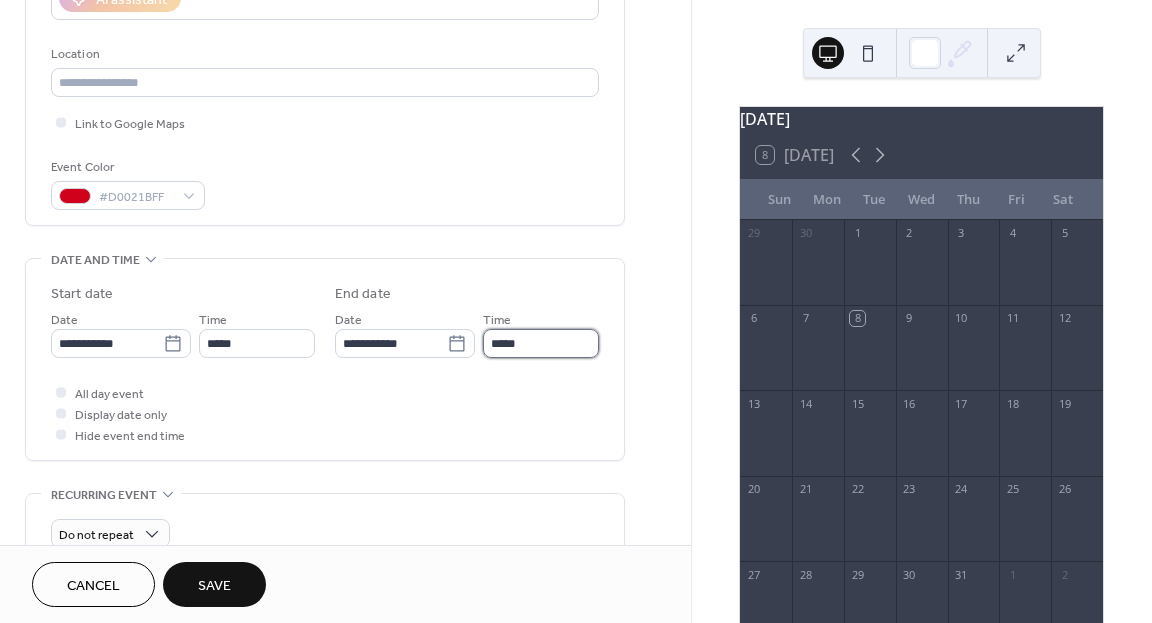 click on "*****" at bounding box center [541, 343] 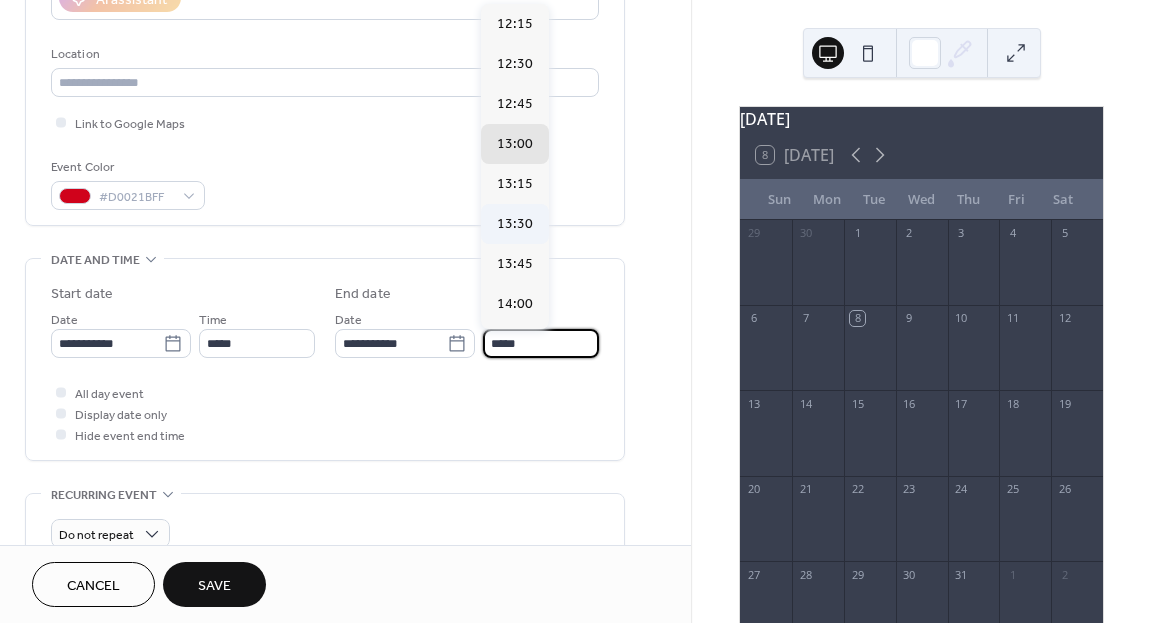 scroll, scrollTop: 1578, scrollLeft: 0, axis: vertical 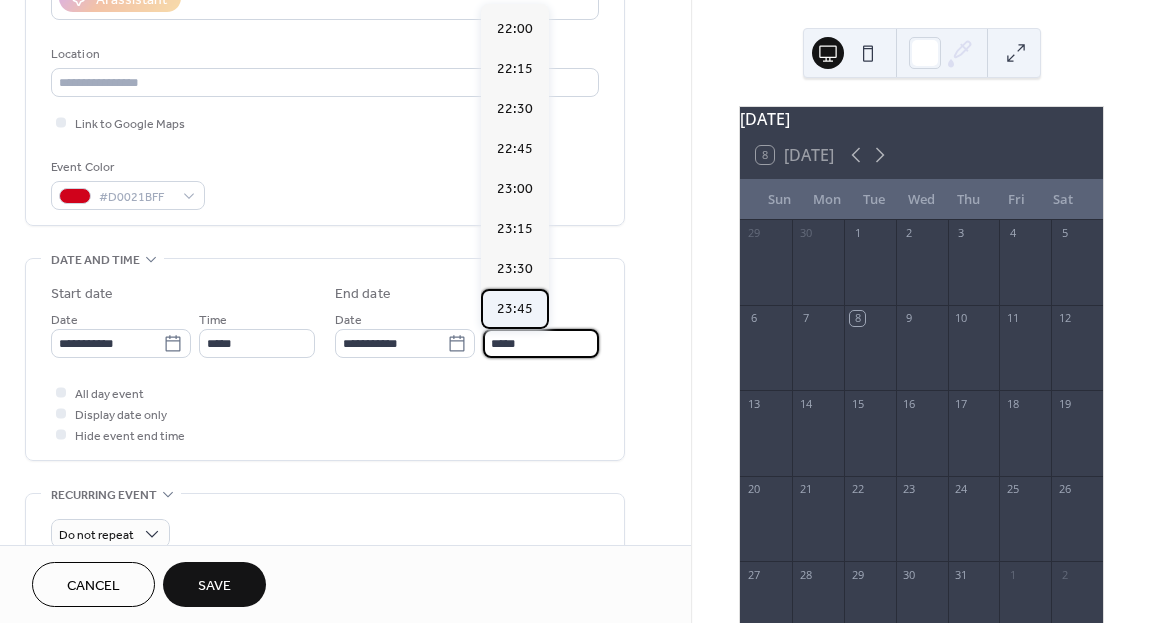 click on "23:45" at bounding box center [515, 309] 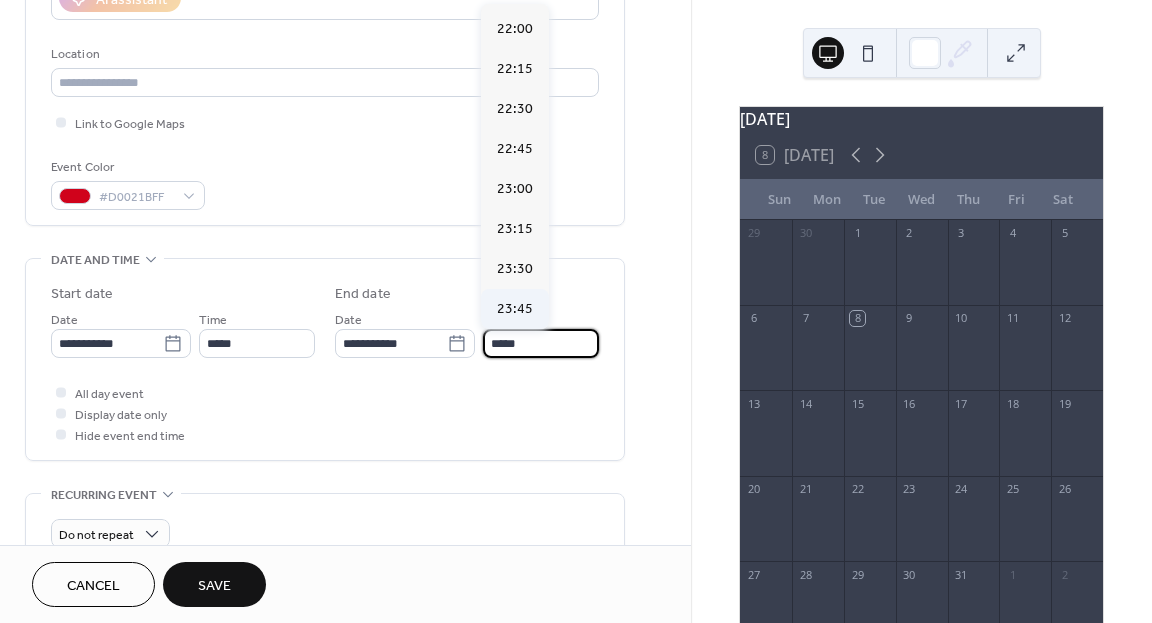 type on "*****" 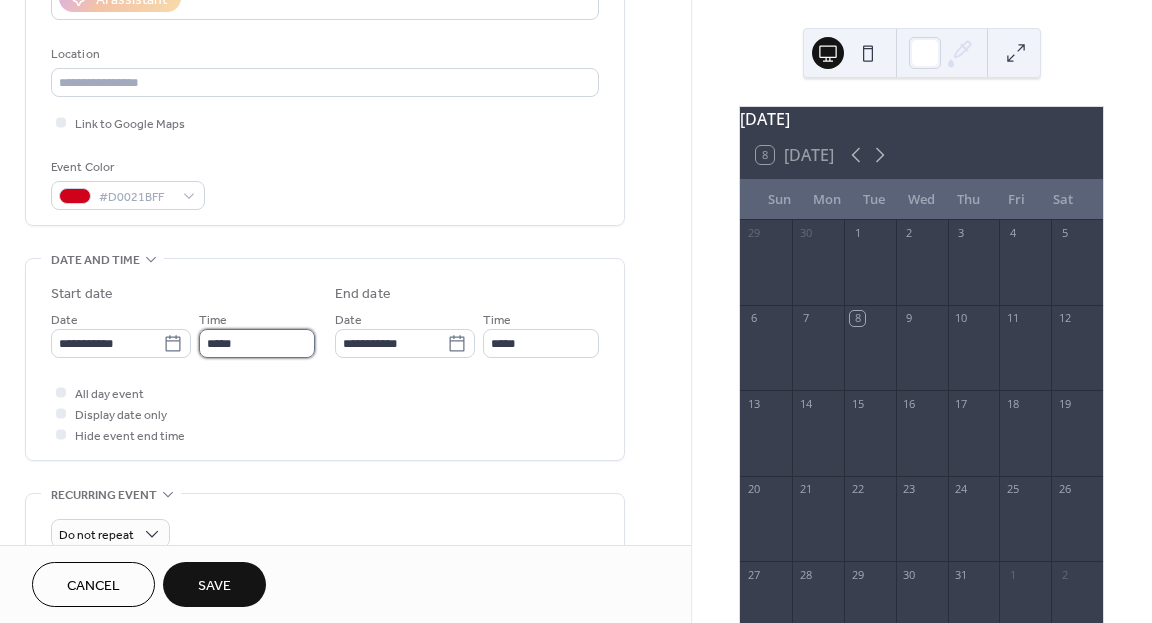 click on "*****" at bounding box center [257, 343] 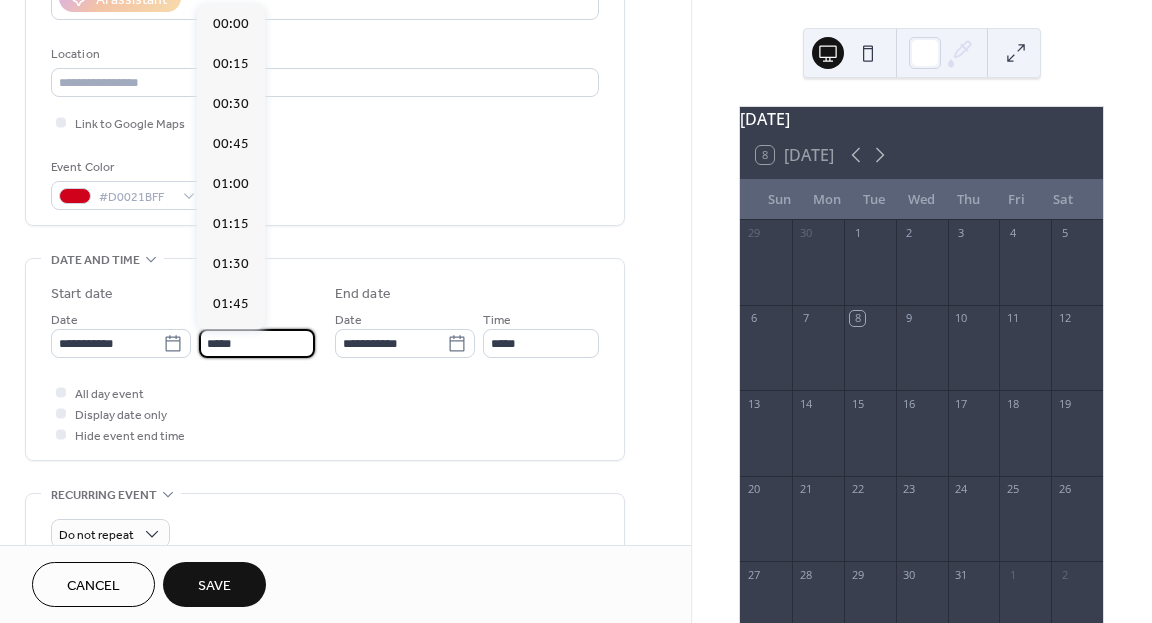 scroll, scrollTop: 1944, scrollLeft: 0, axis: vertical 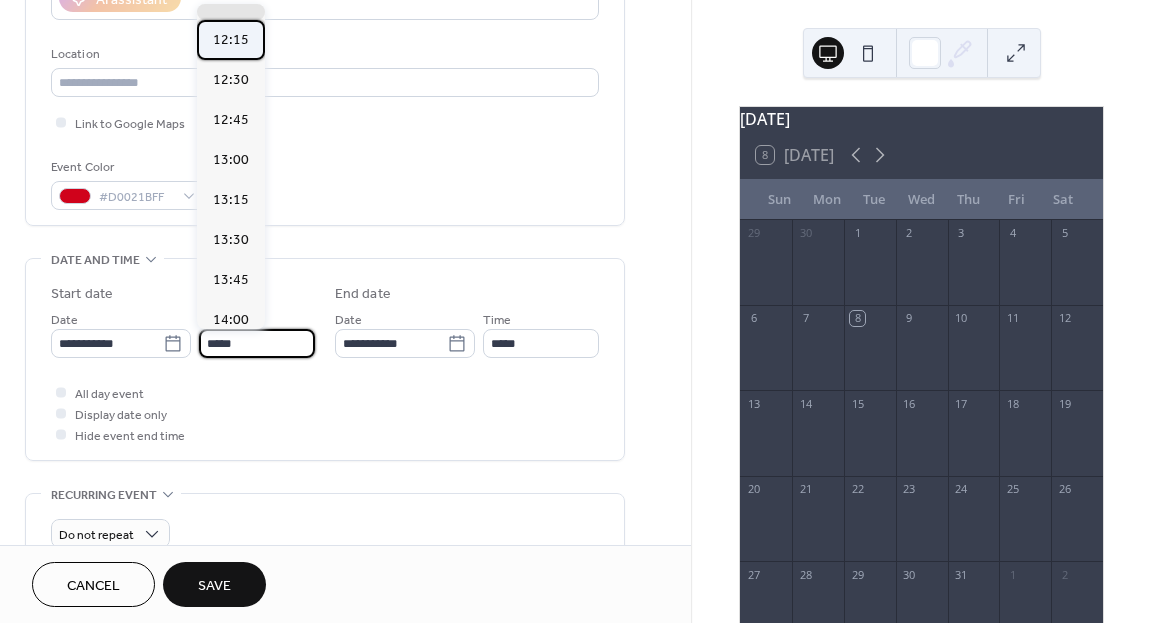 click on "12:15" at bounding box center [231, 40] 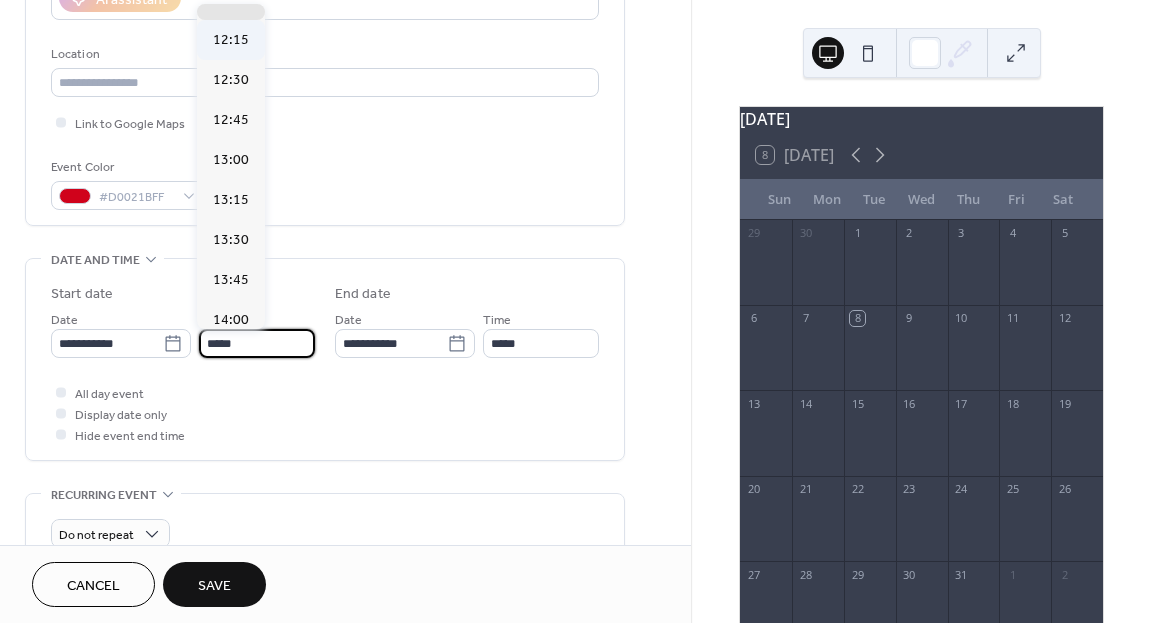 type on "*****" 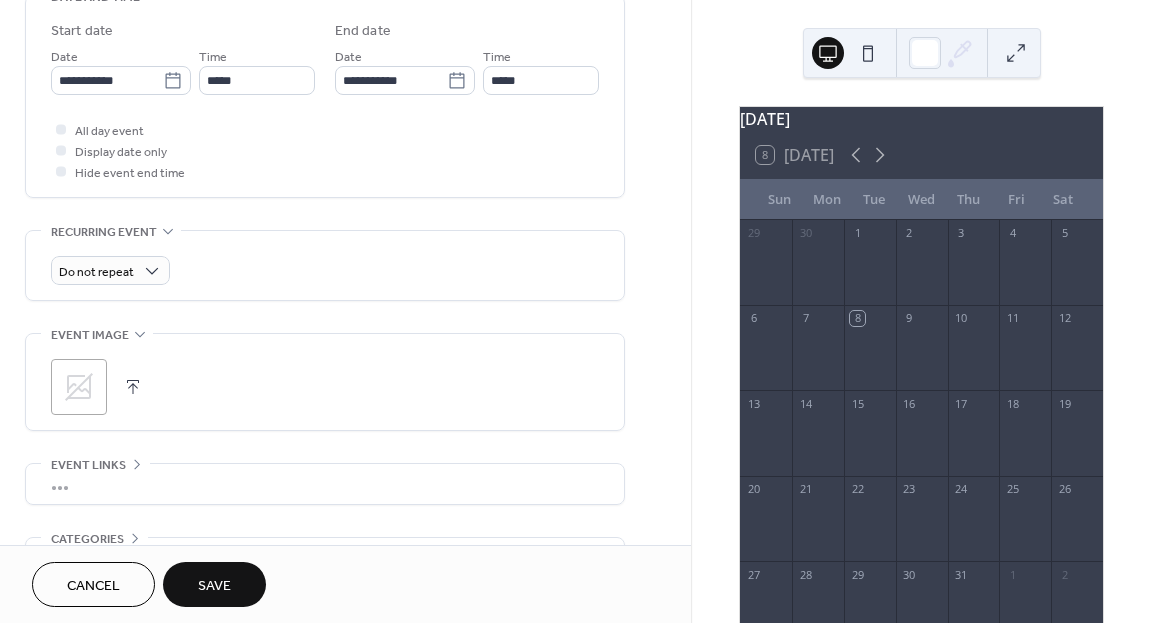 scroll, scrollTop: 682, scrollLeft: 0, axis: vertical 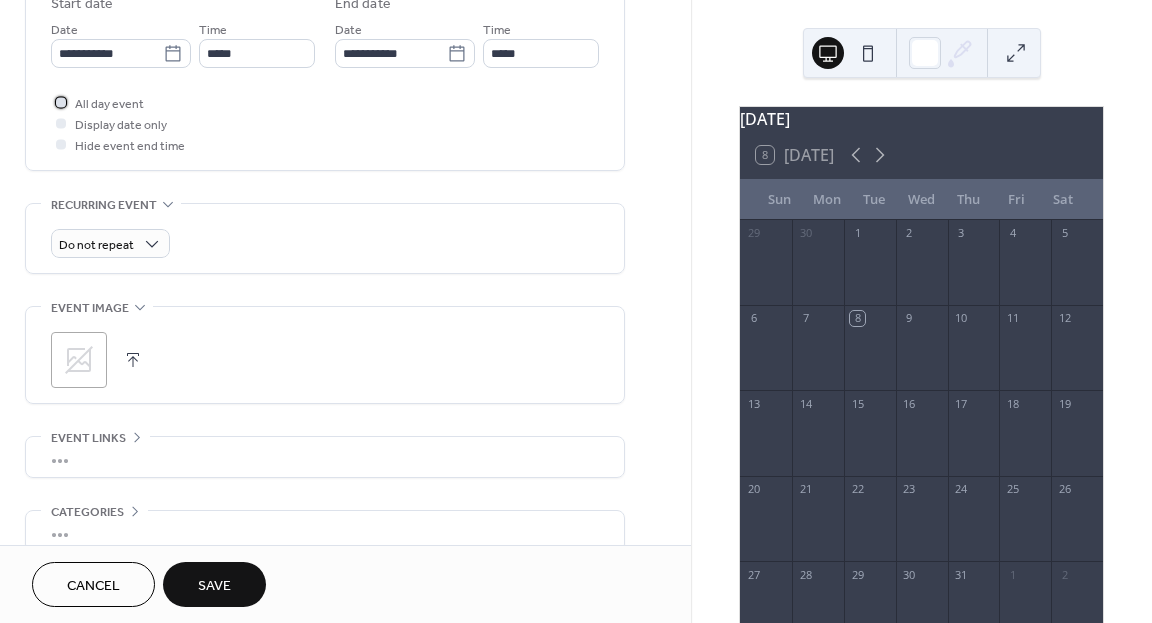 click on "All day event" at bounding box center [109, 104] 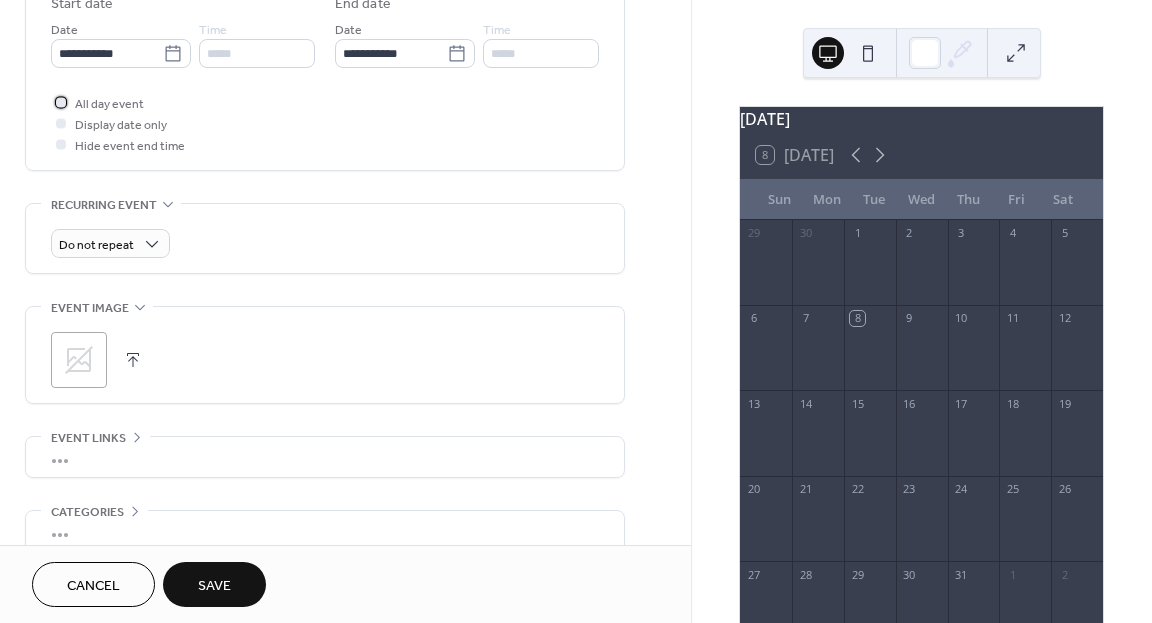 scroll, scrollTop: 783, scrollLeft: 0, axis: vertical 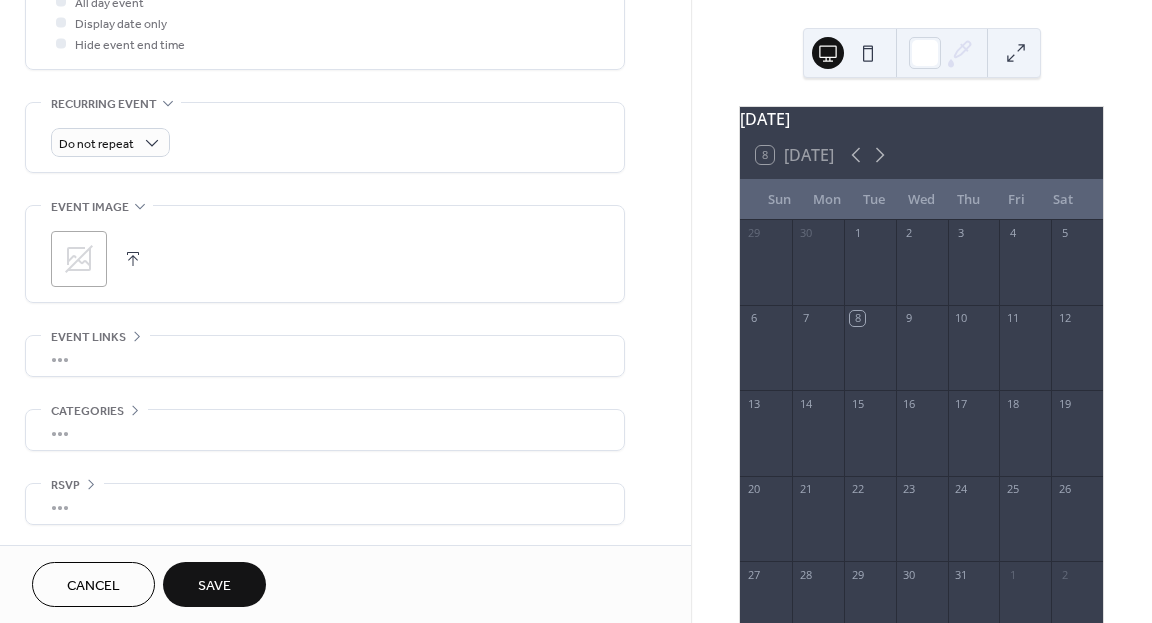 click on "Save" at bounding box center (214, 586) 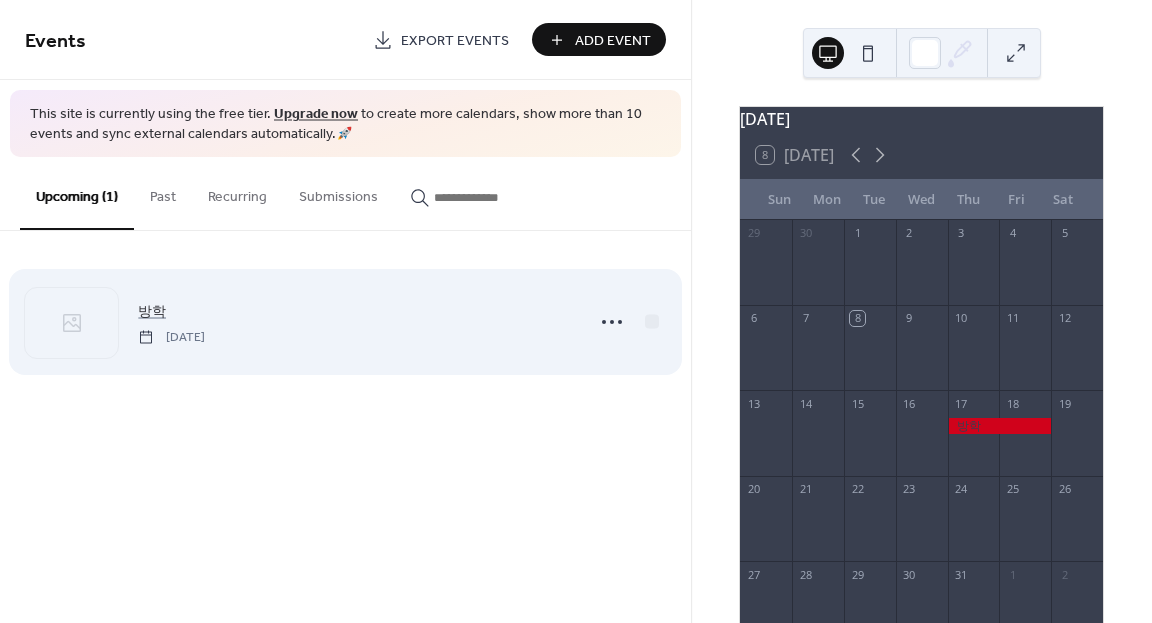 click on "방학 Thursday, July 17, 2025" at bounding box center (355, 322) 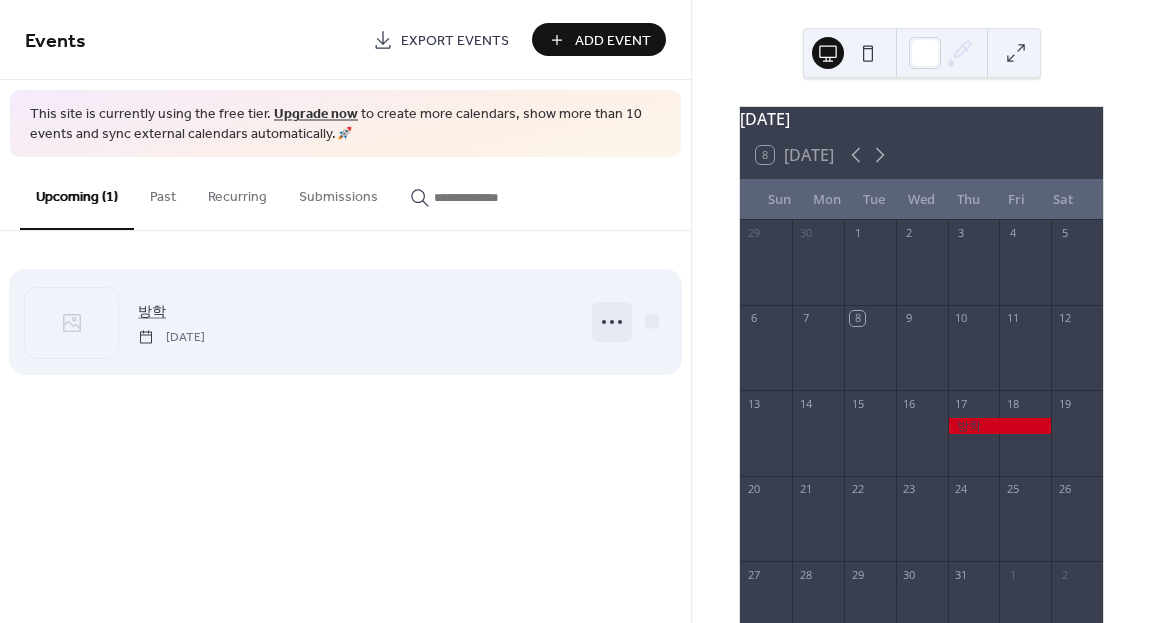 click 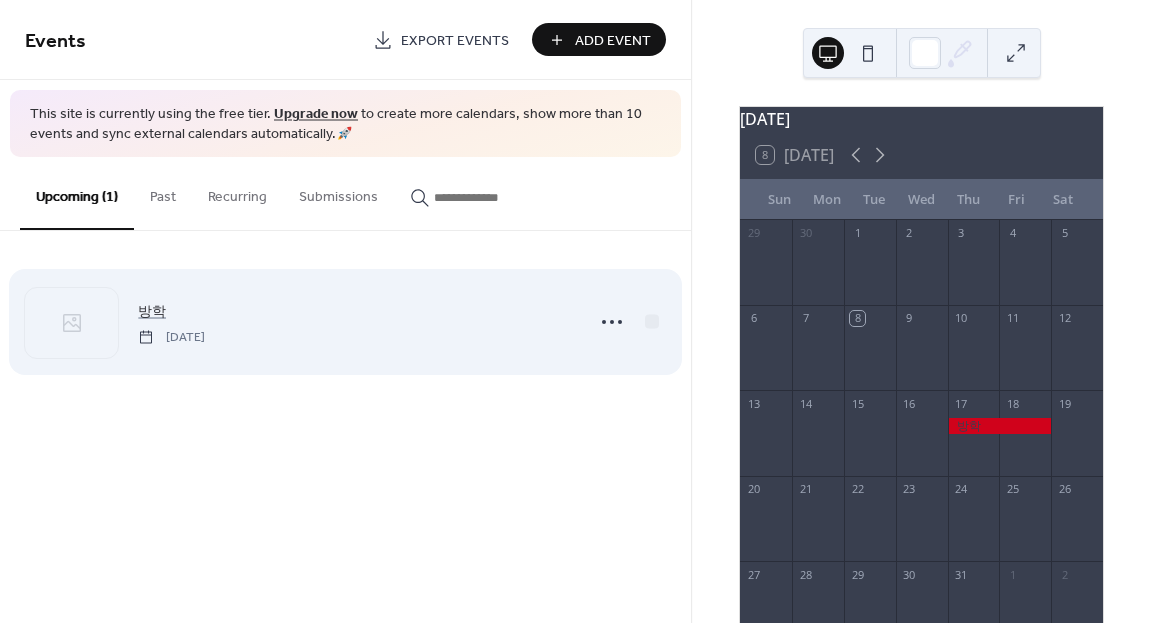click on "방학 Thursday, July 17, 2025" at bounding box center (355, 322) 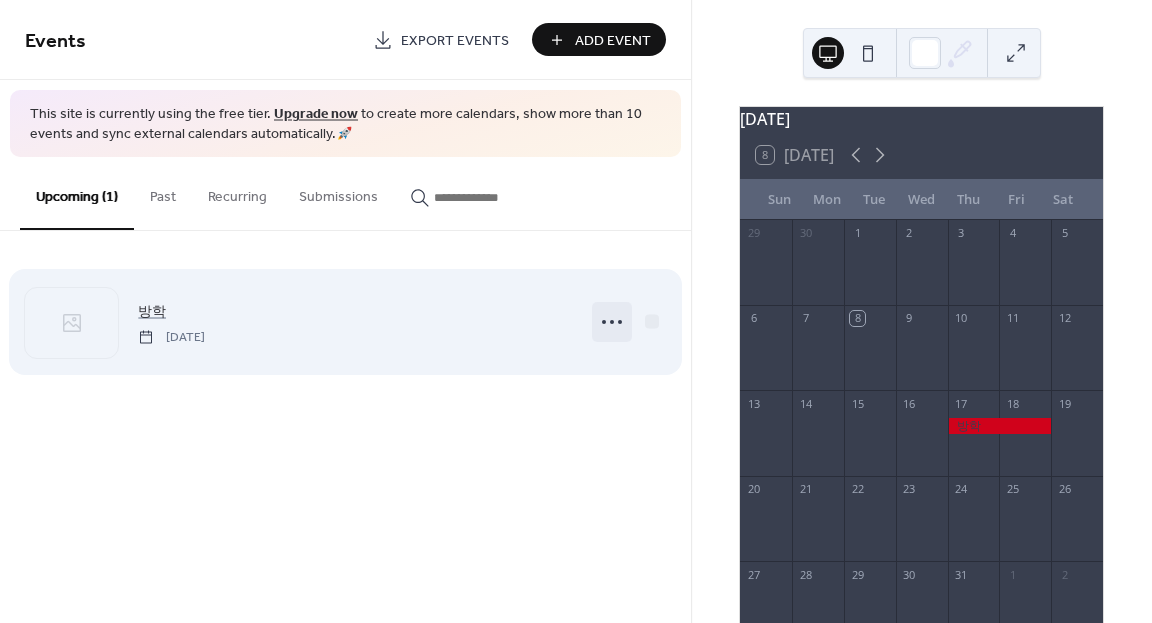click 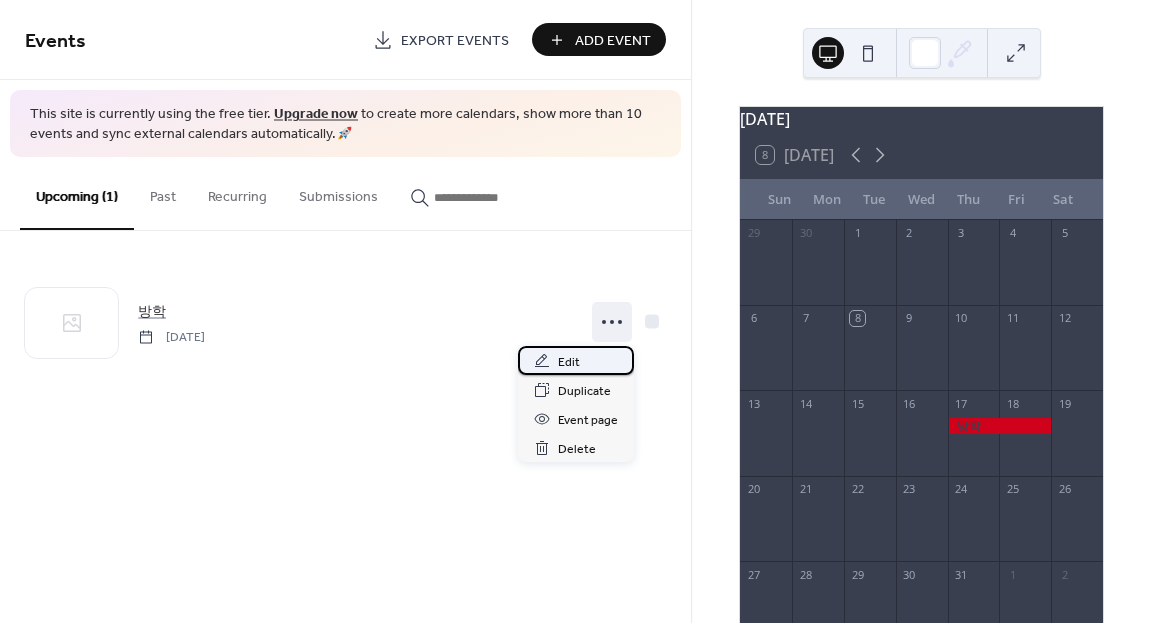 click on "Edit" at bounding box center (576, 360) 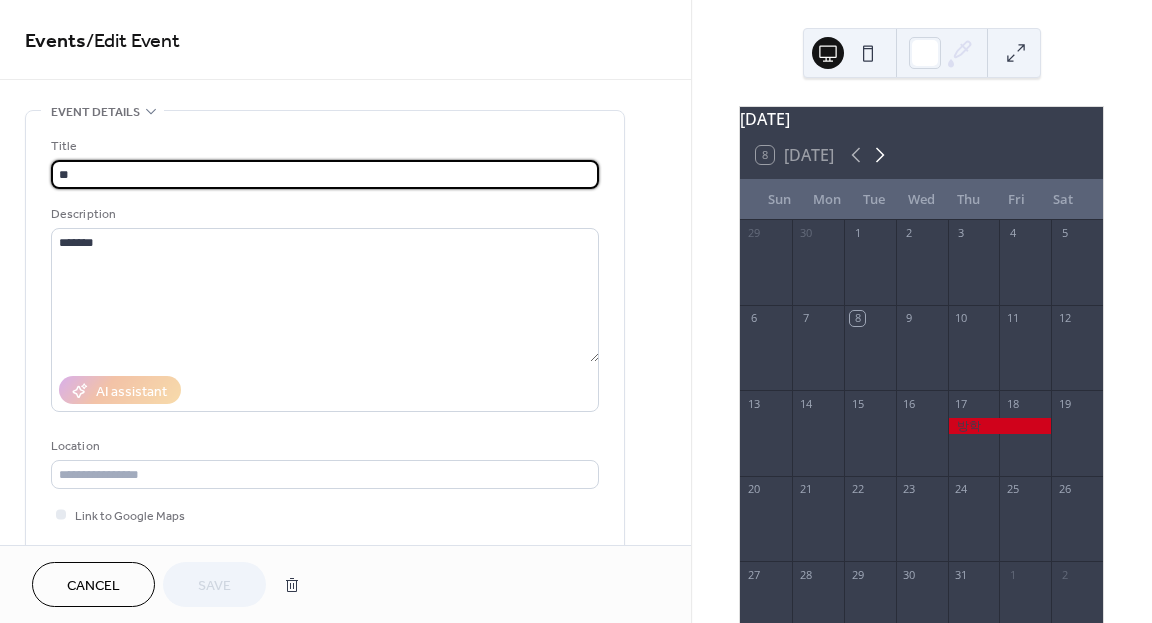 click 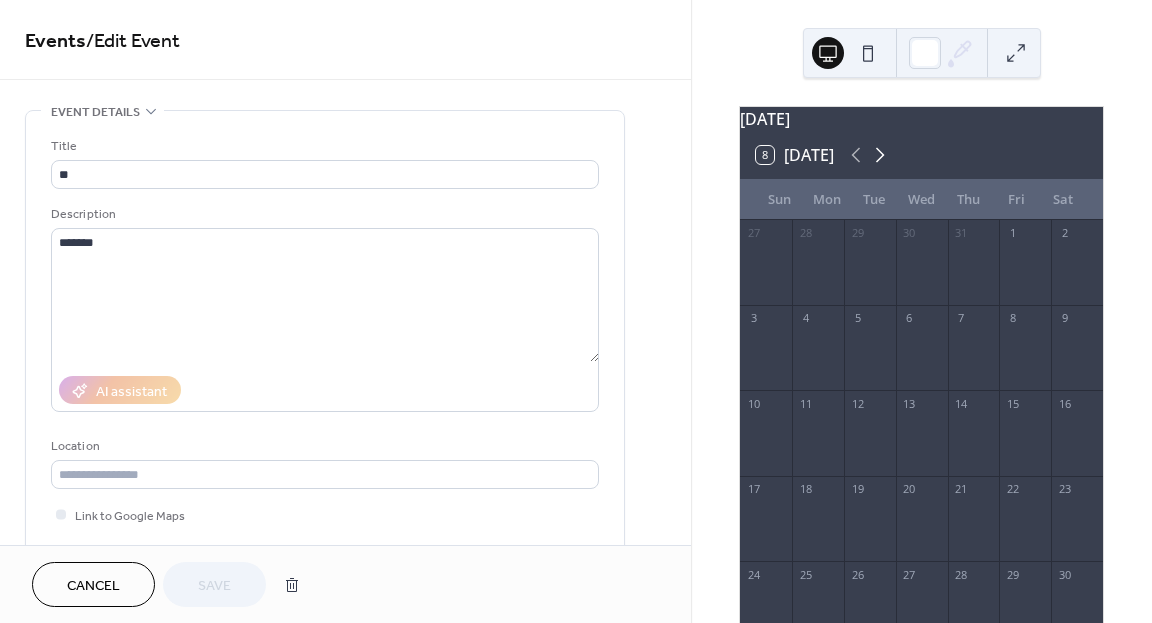 click 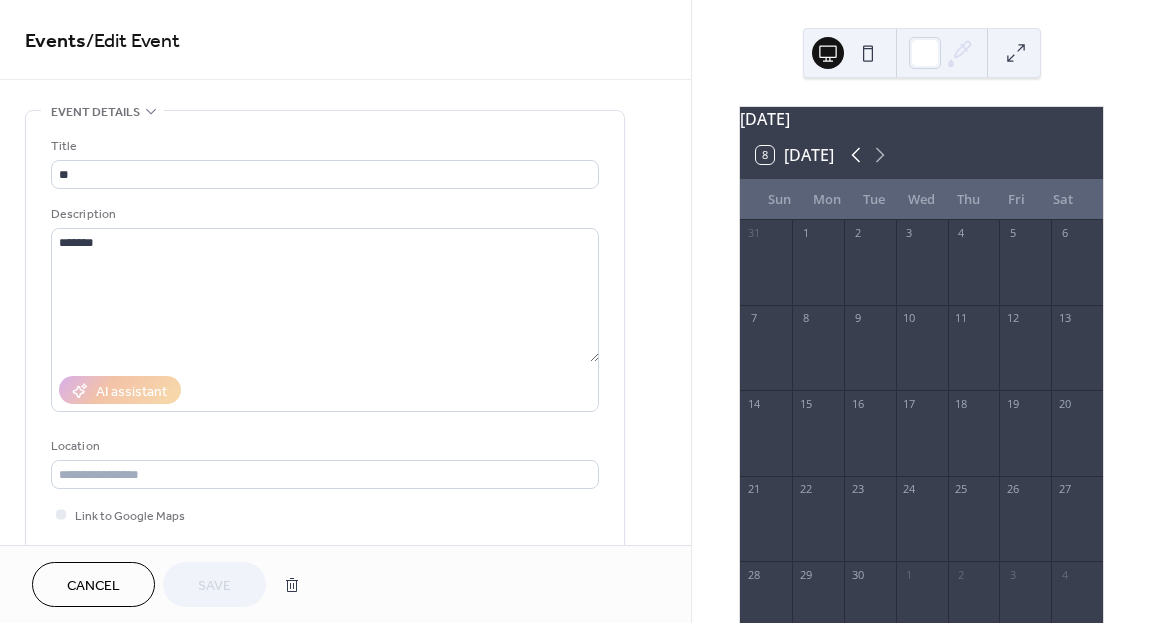 click 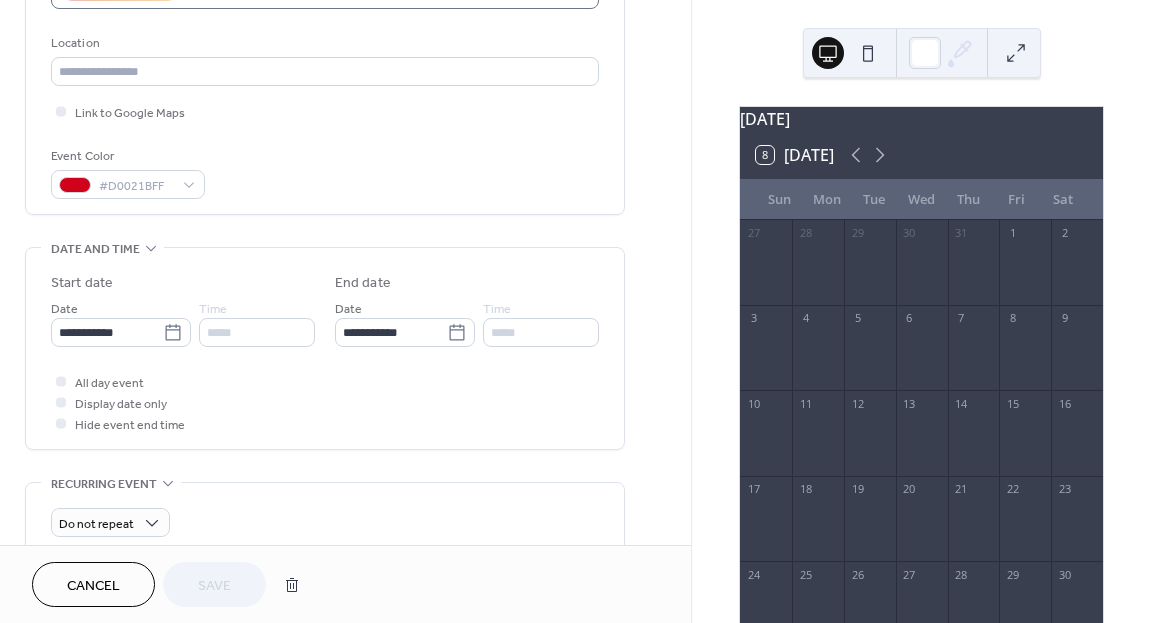 scroll, scrollTop: 406, scrollLeft: 0, axis: vertical 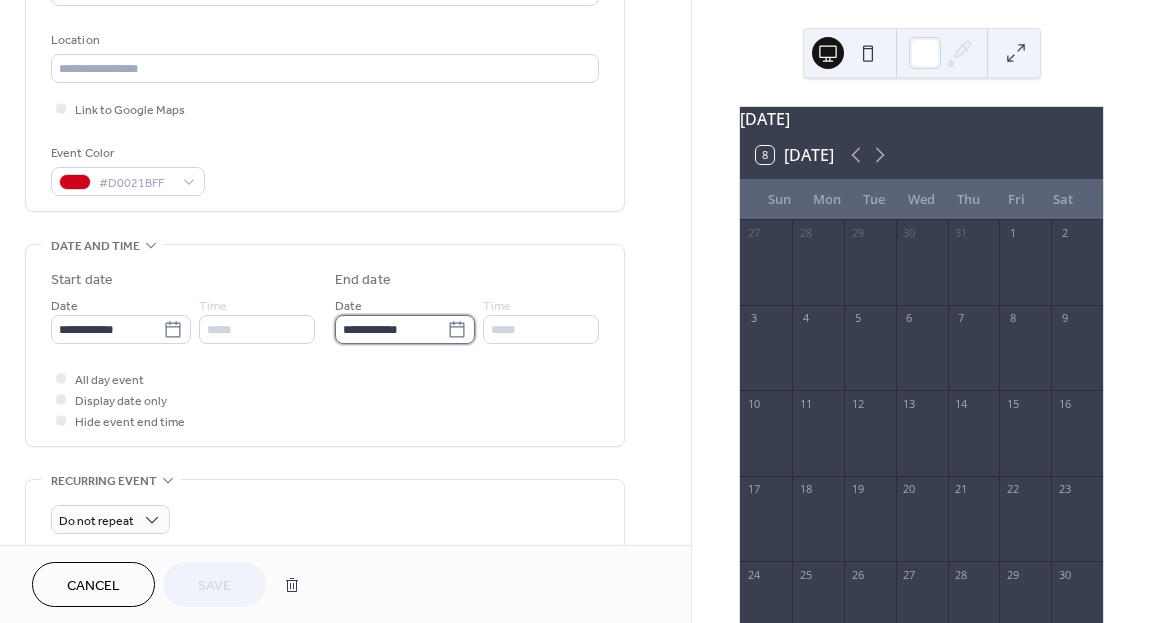 click on "**********" at bounding box center [391, 329] 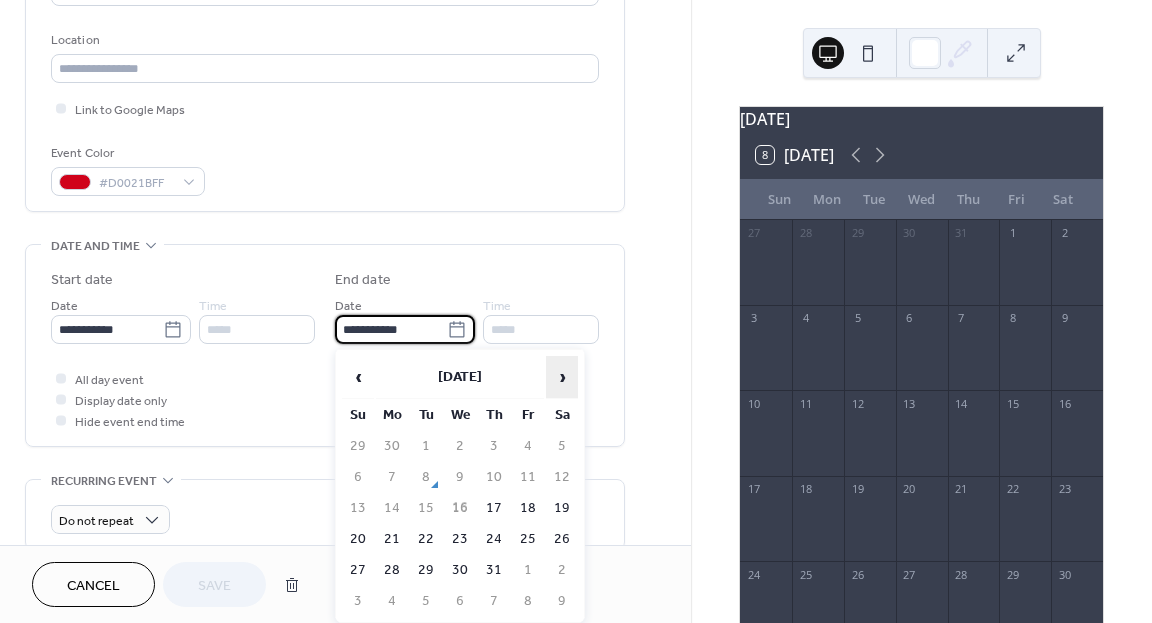 click on "›" at bounding box center (562, 377) 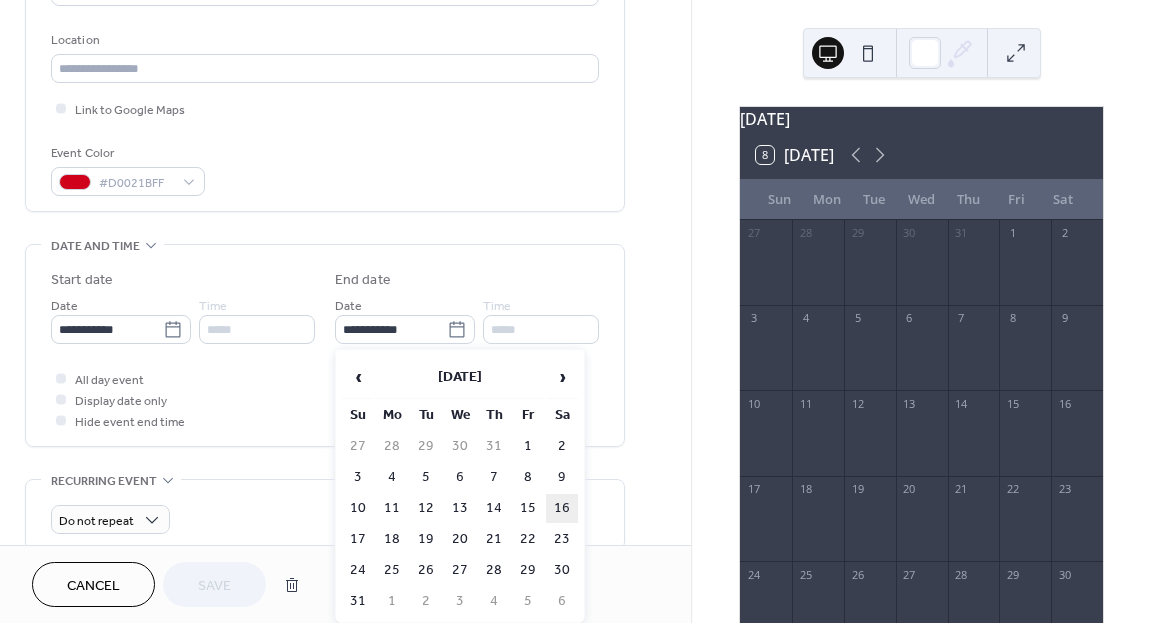 click on "16" at bounding box center (562, 508) 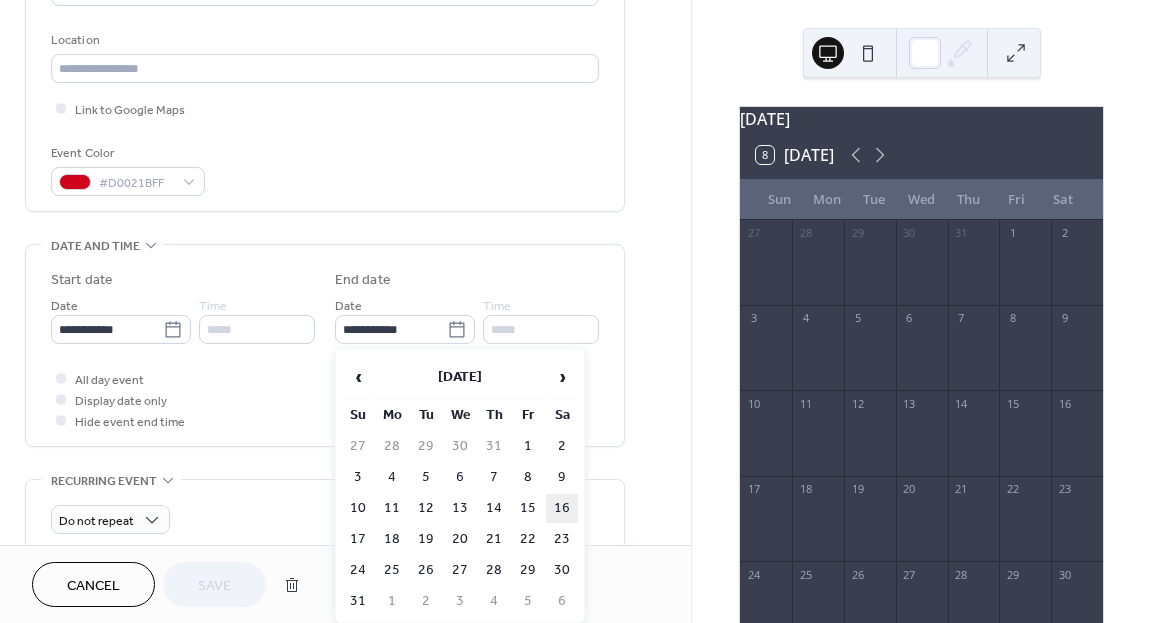 type on "**********" 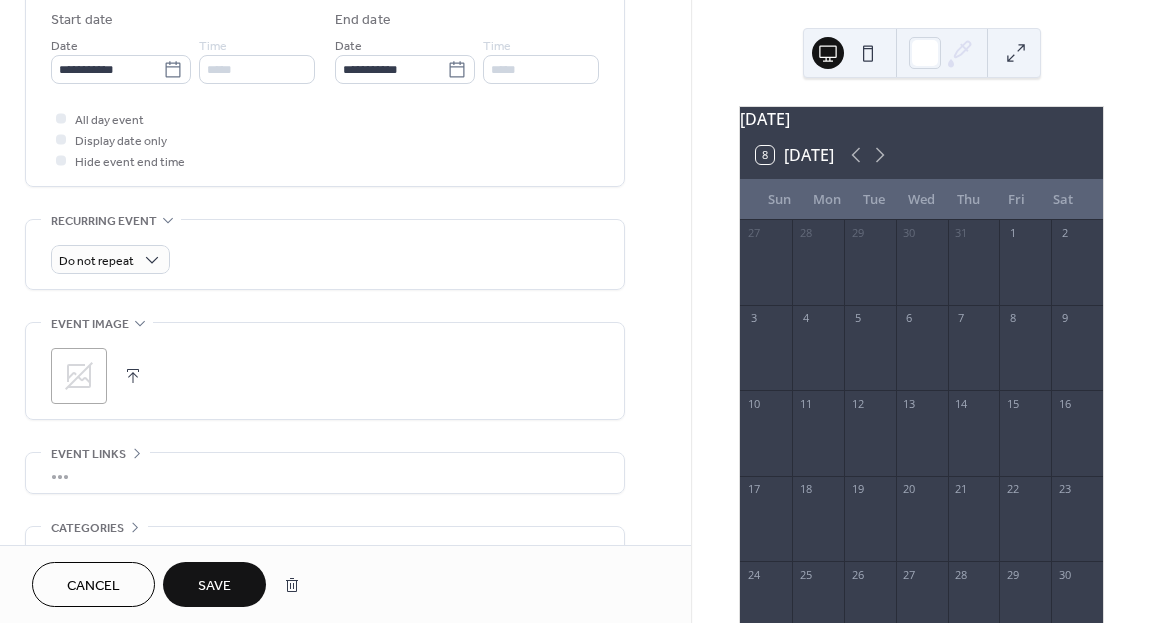 scroll, scrollTop: 670, scrollLeft: 0, axis: vertical 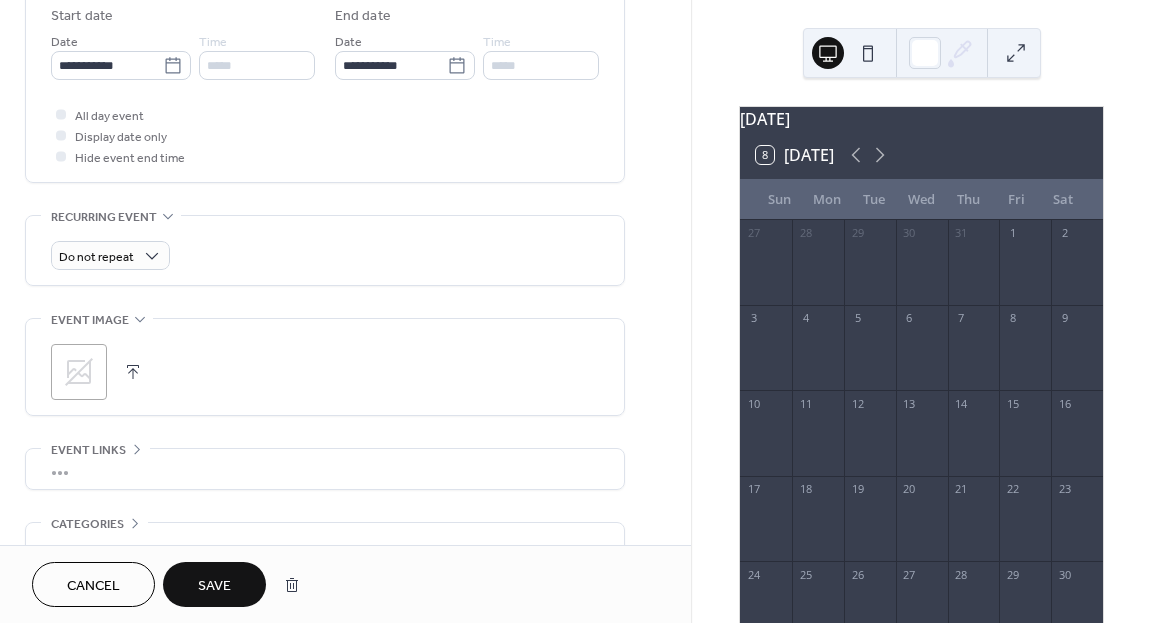 click on "Save" at bounding box center [214, 584] 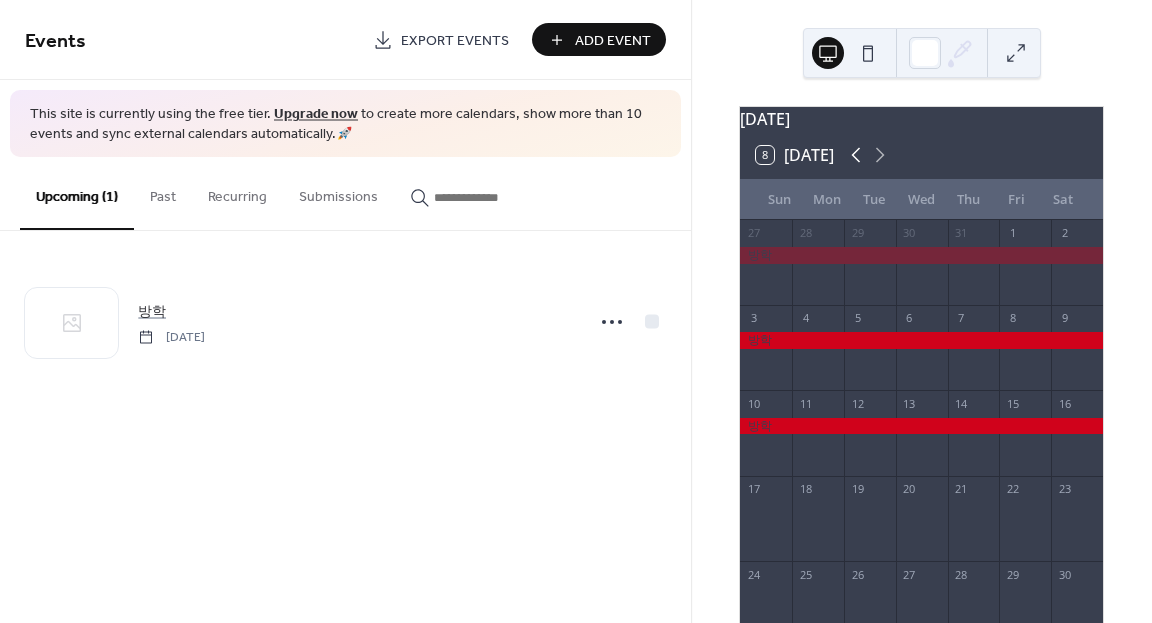 click 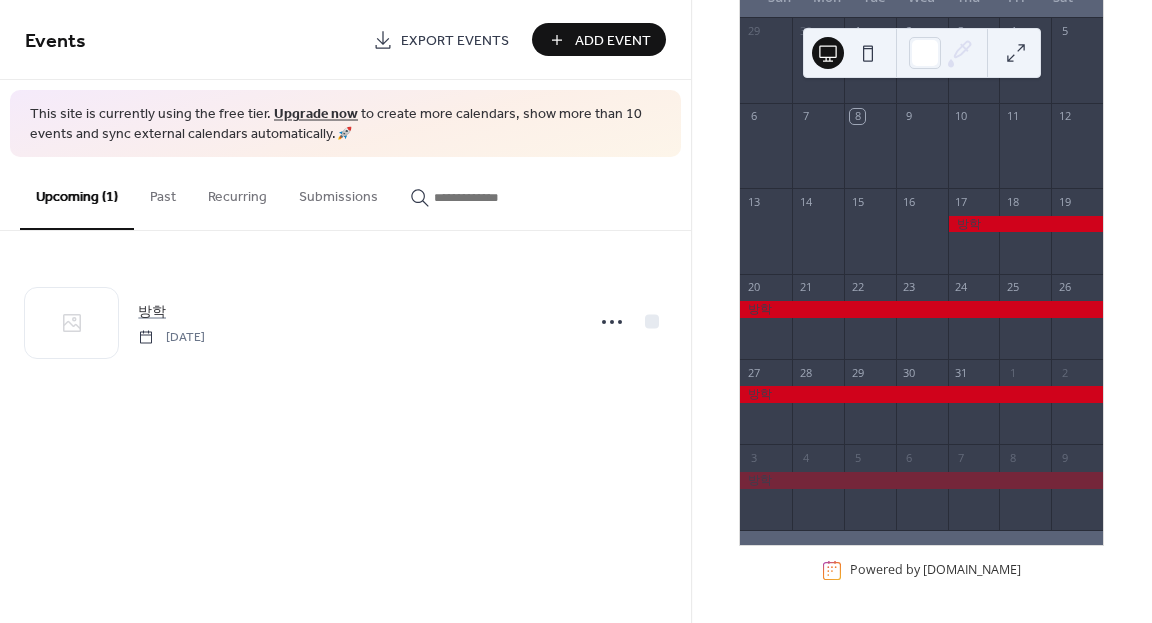 scroll, scrollTop: 0, scrollLeft: 0, axis: both 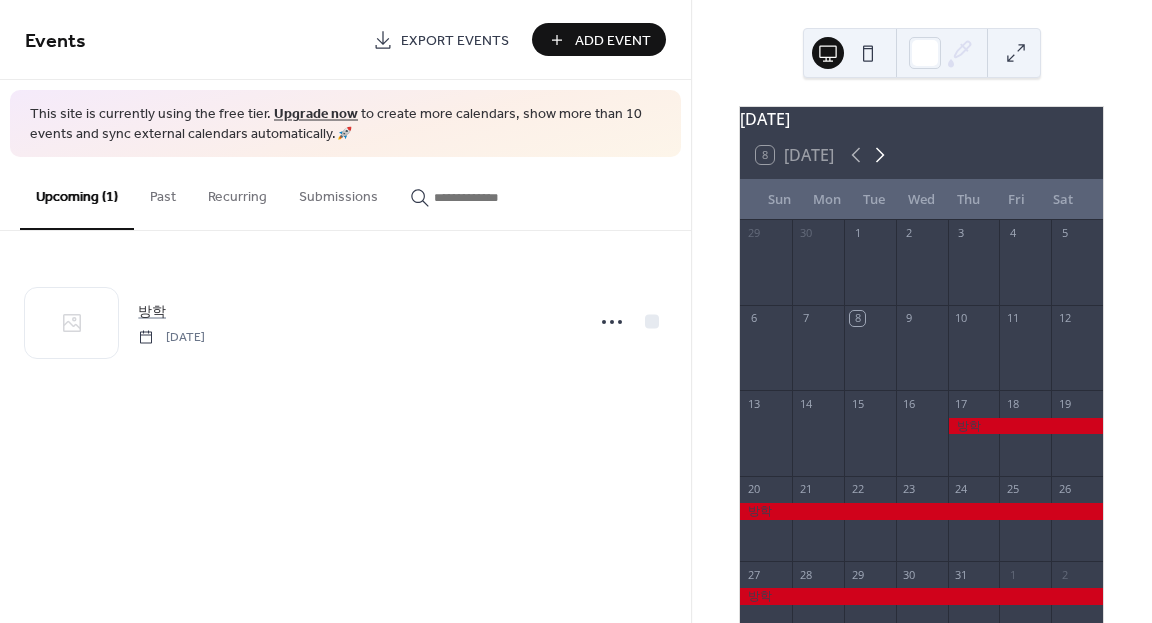 click 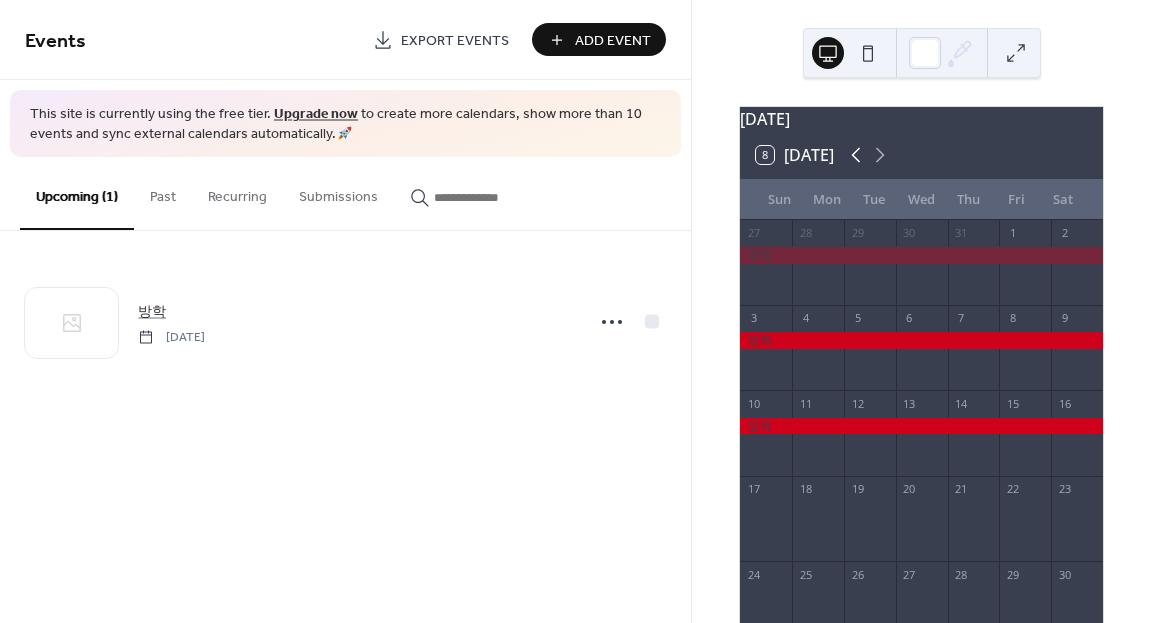 click 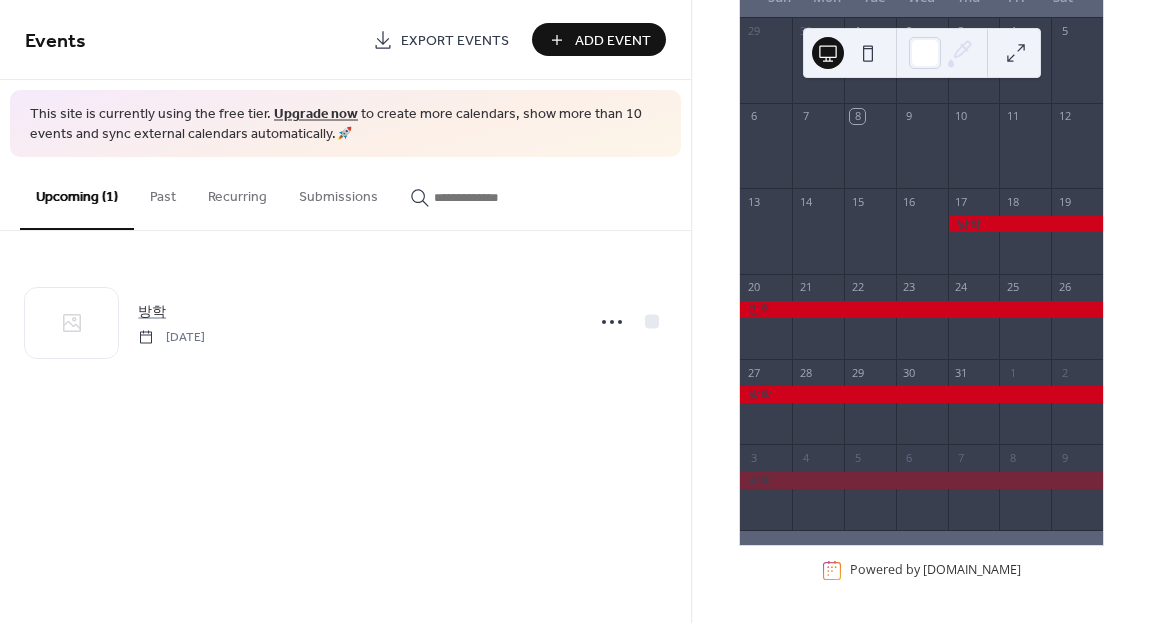 scroll, scrollTop: 0, scrollLeft: 0, axis: both 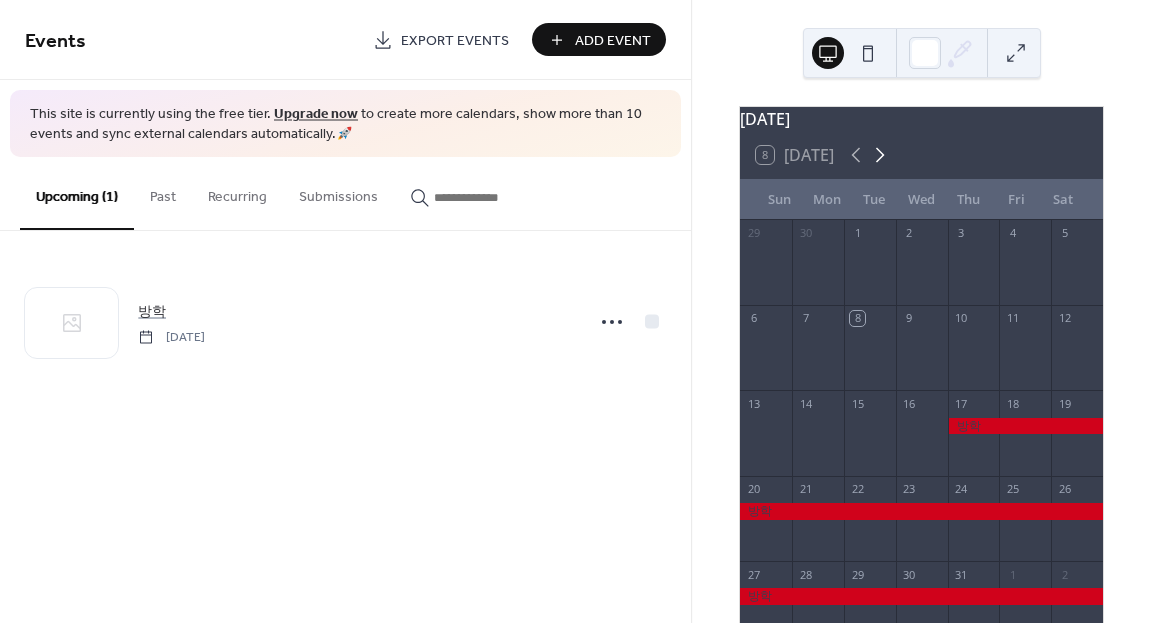 click 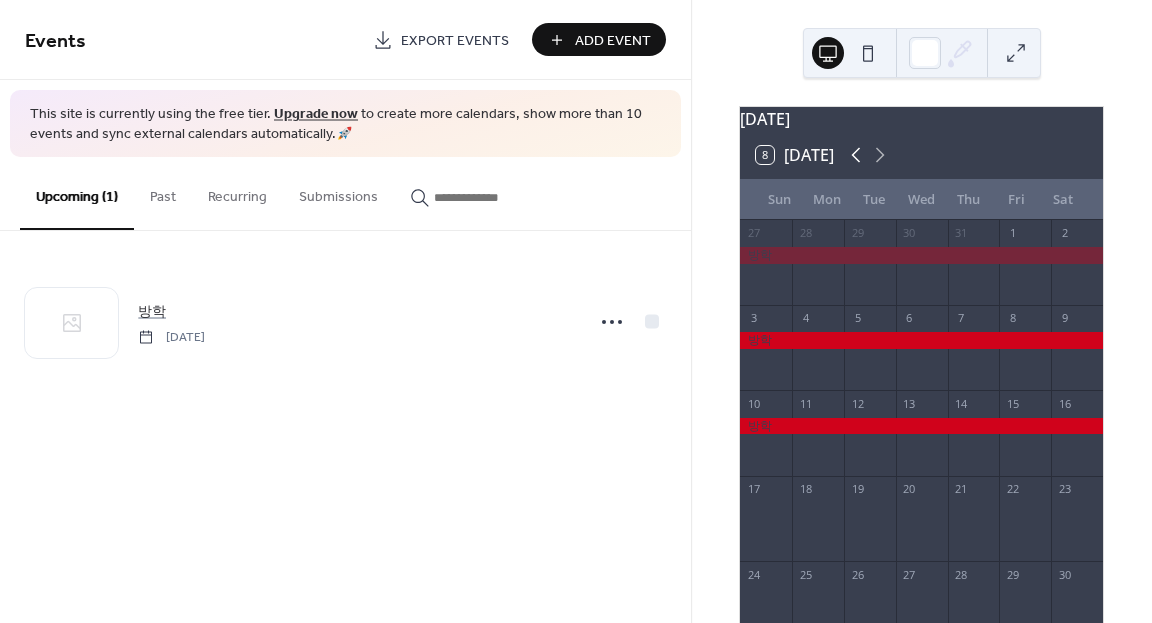 click 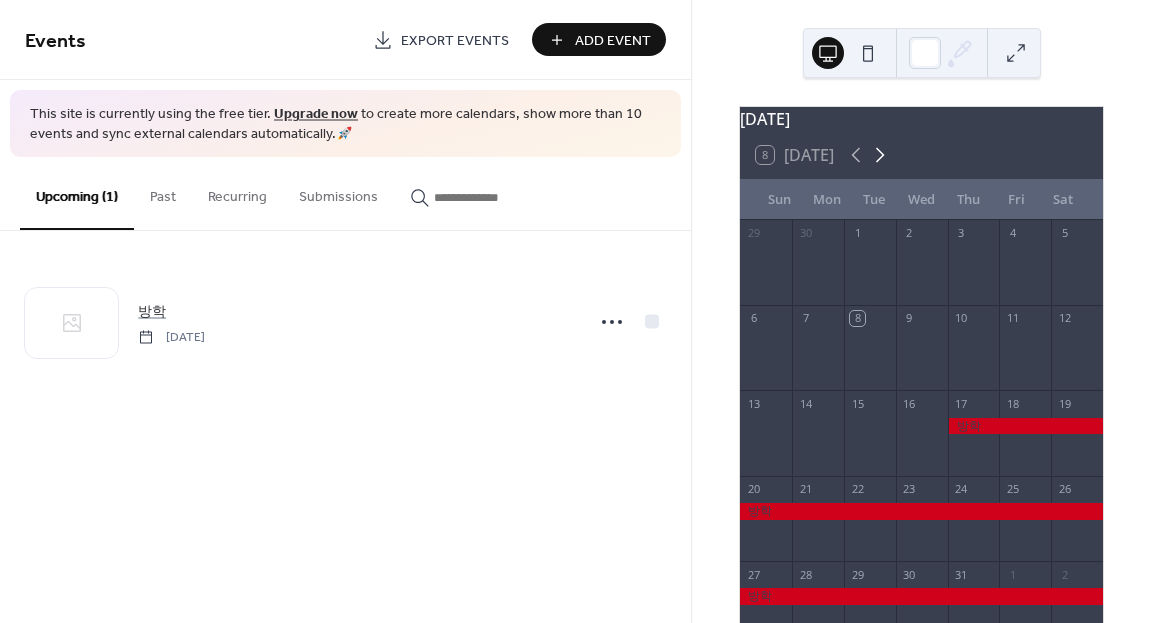 click 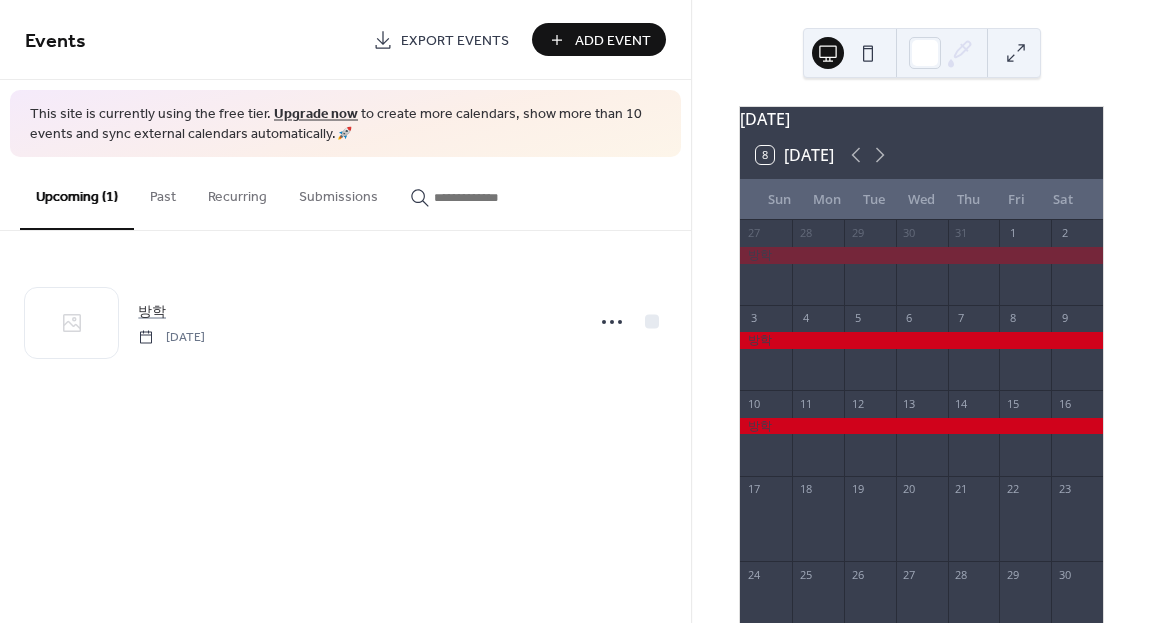 click on "Add Event" at bounding box center [613, 41] 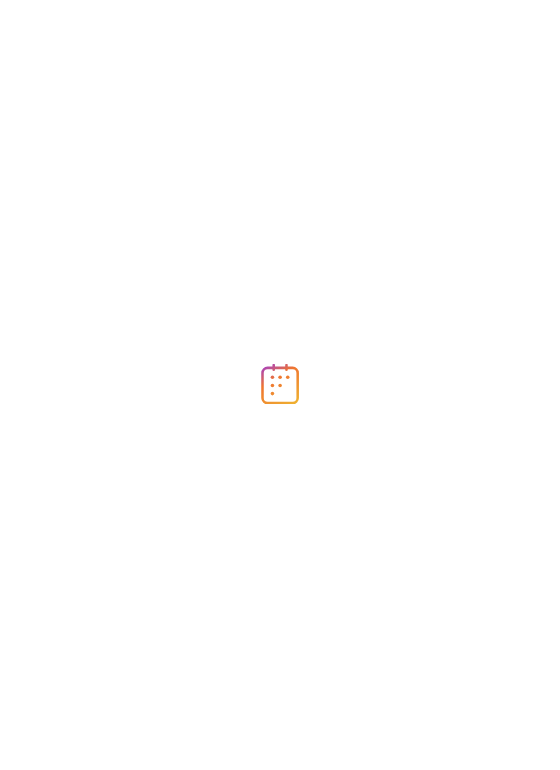scroll, scrollTop: 0, scrollLeft: 0, axis: both 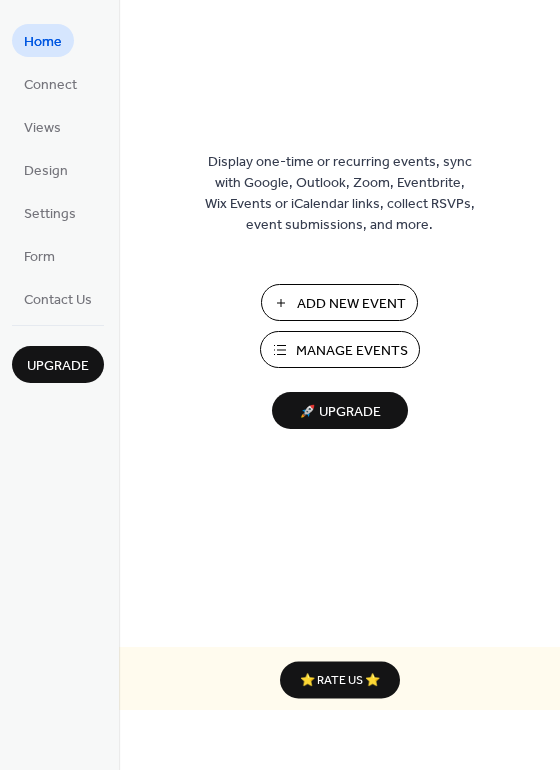 click on "Add New Event" at bounding box center [351, 304] 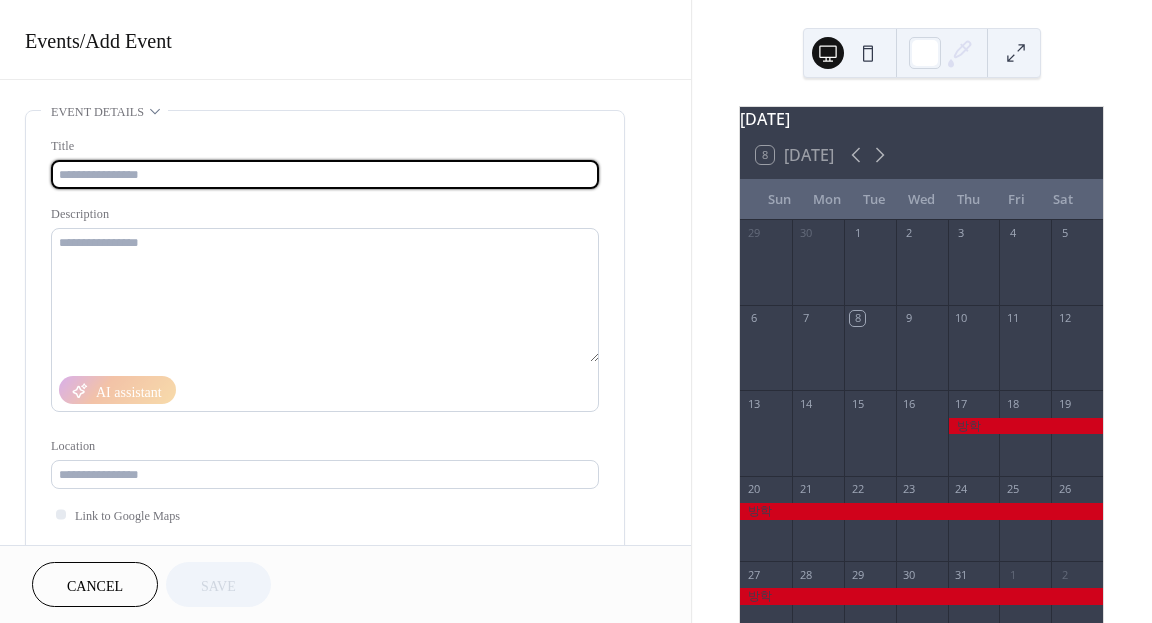 scroll, scrollTop: 0, scrollLeft: 0, axis: both 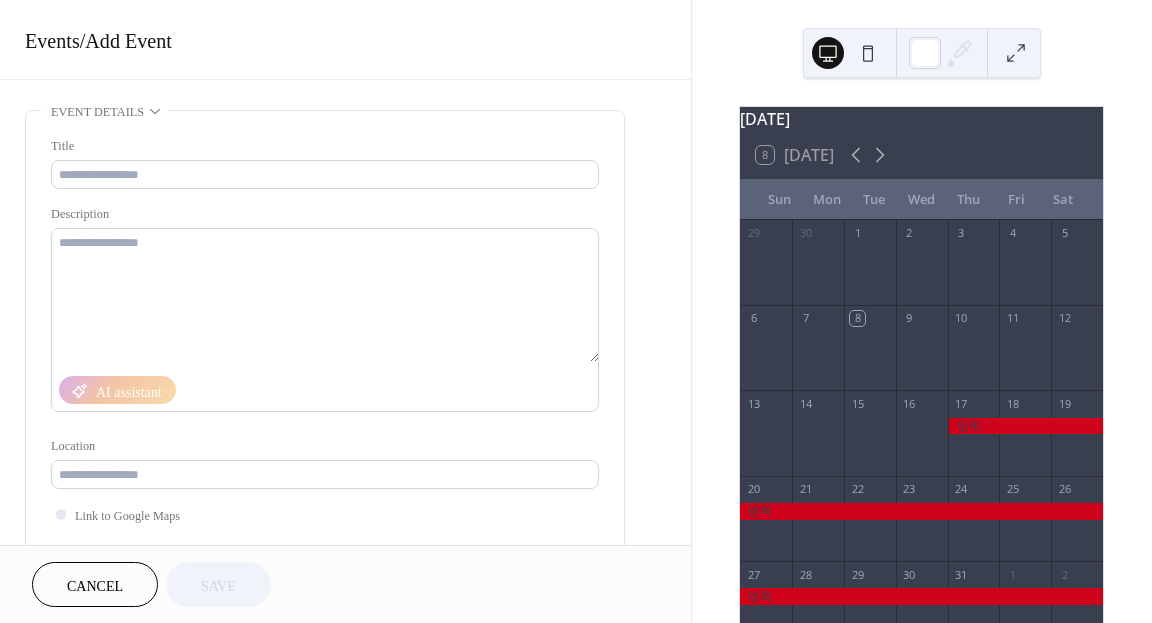 click on "Title Description AI assistant Location Link to Google Maps Event Color" at bounding box center (325, 369) 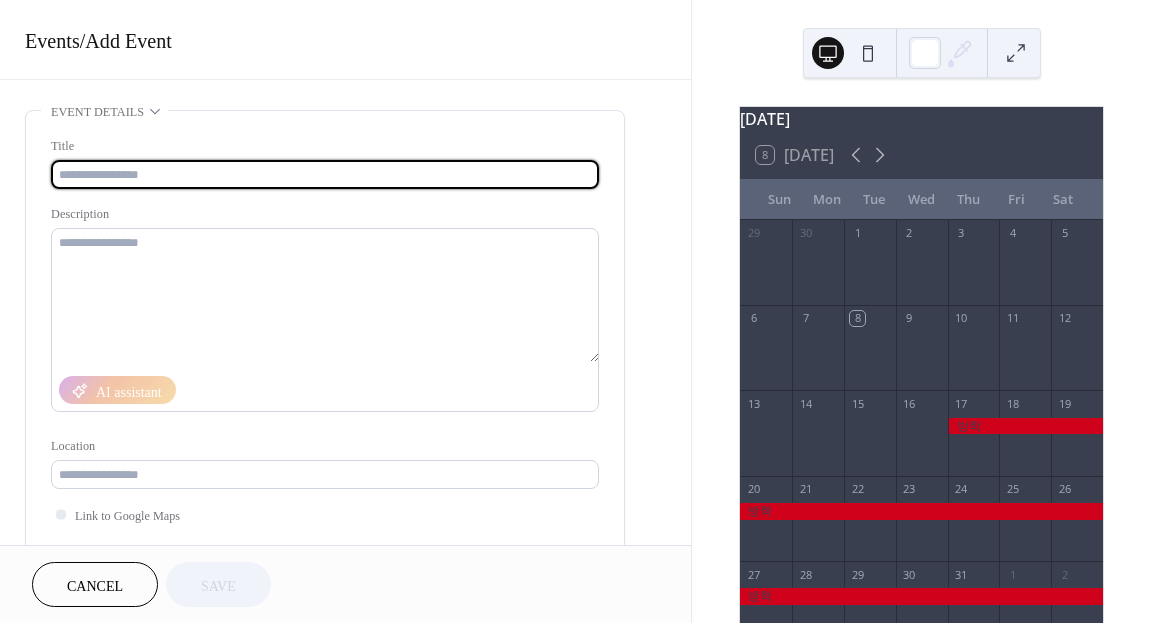 click at bounding box center (325, 174) 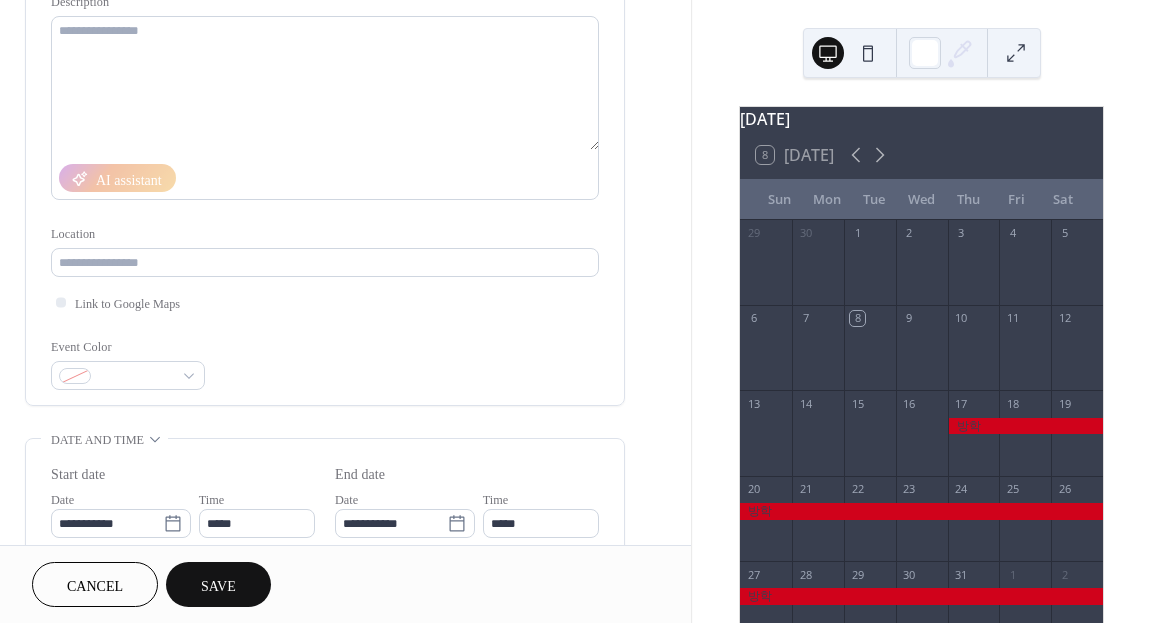 scroll, scrollTop: 217, scrollLeft: 0, axis: vertical 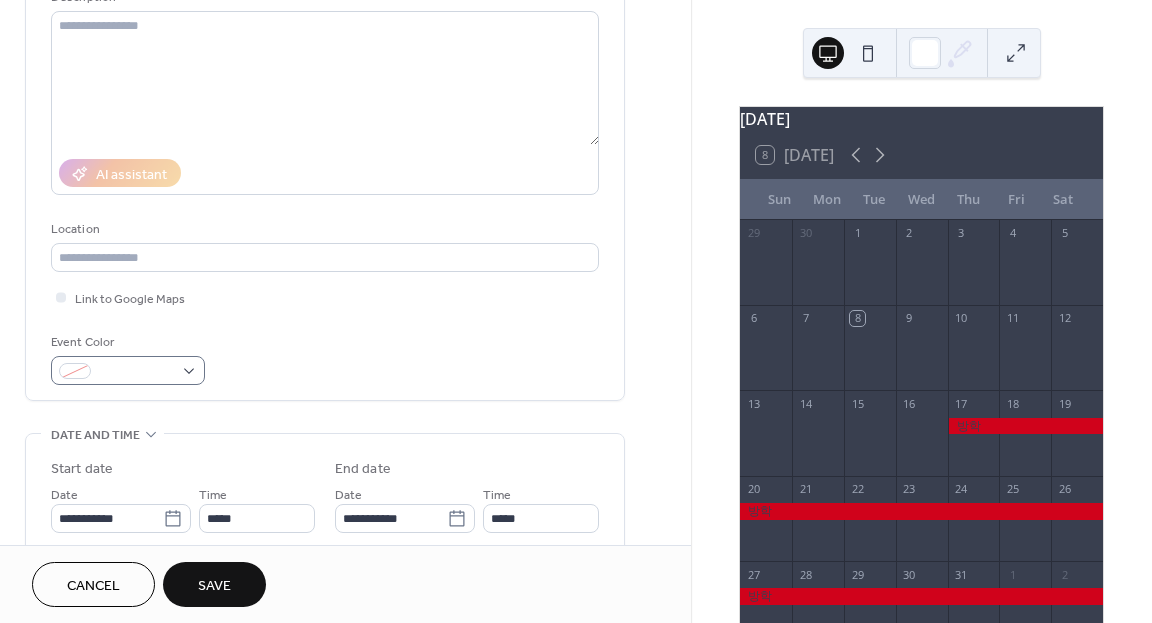 type on "*******" 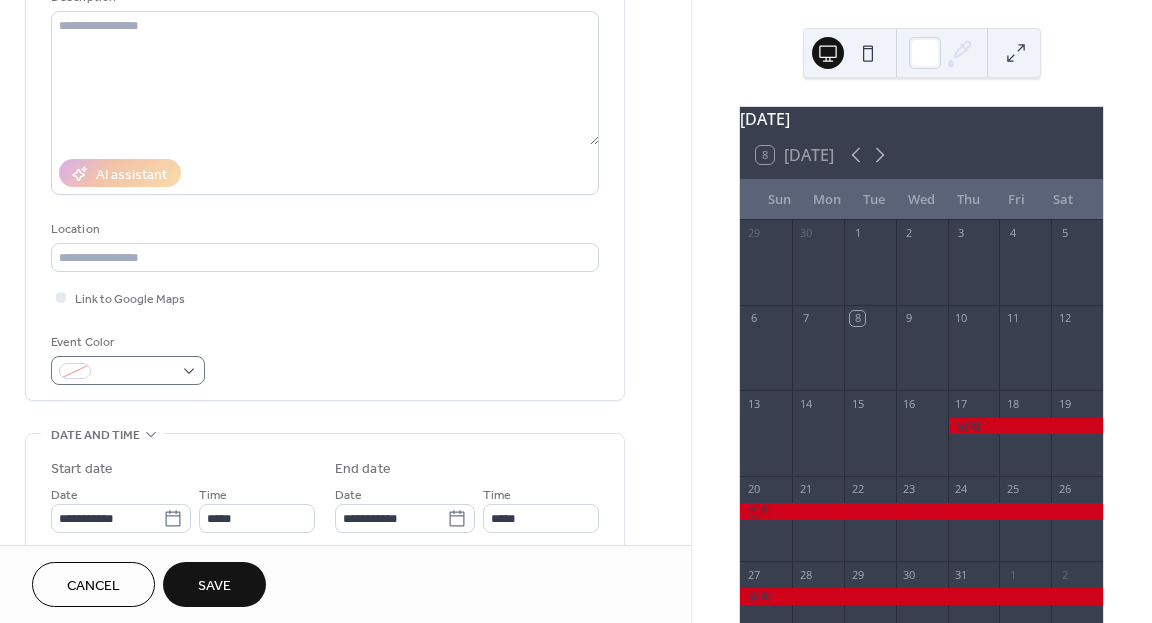 click on "Title ******* Description AI assistant Location Link to Google Maps Event Color" at bounding box center (325, 152) 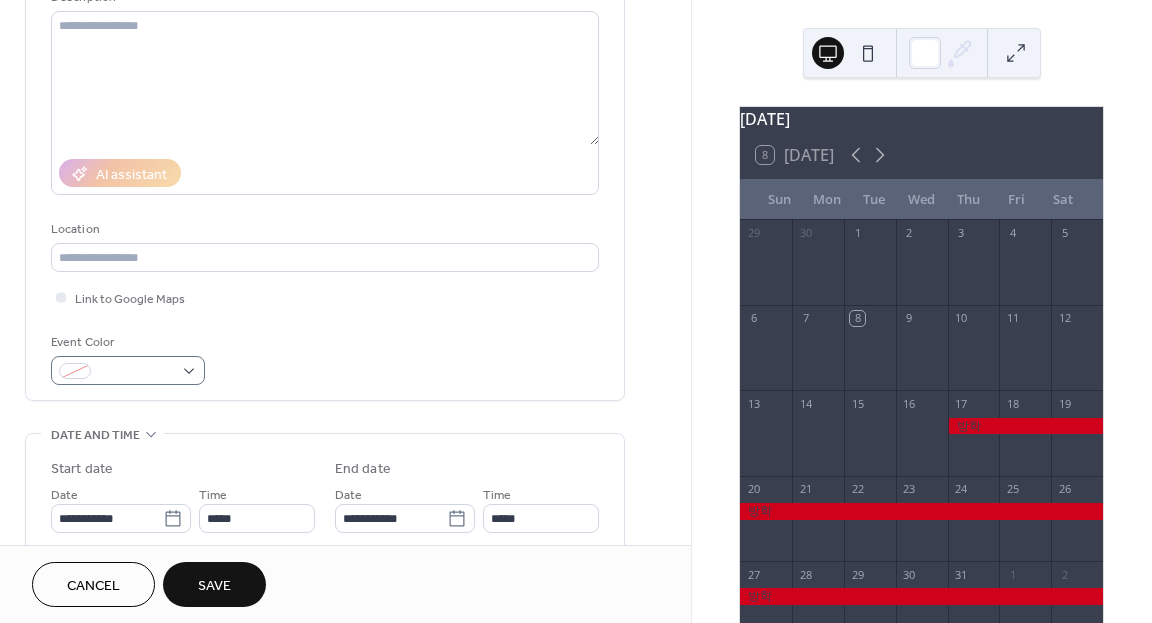 scroll, scrollTop: 164, scrollLeft: 0, axis: vertical 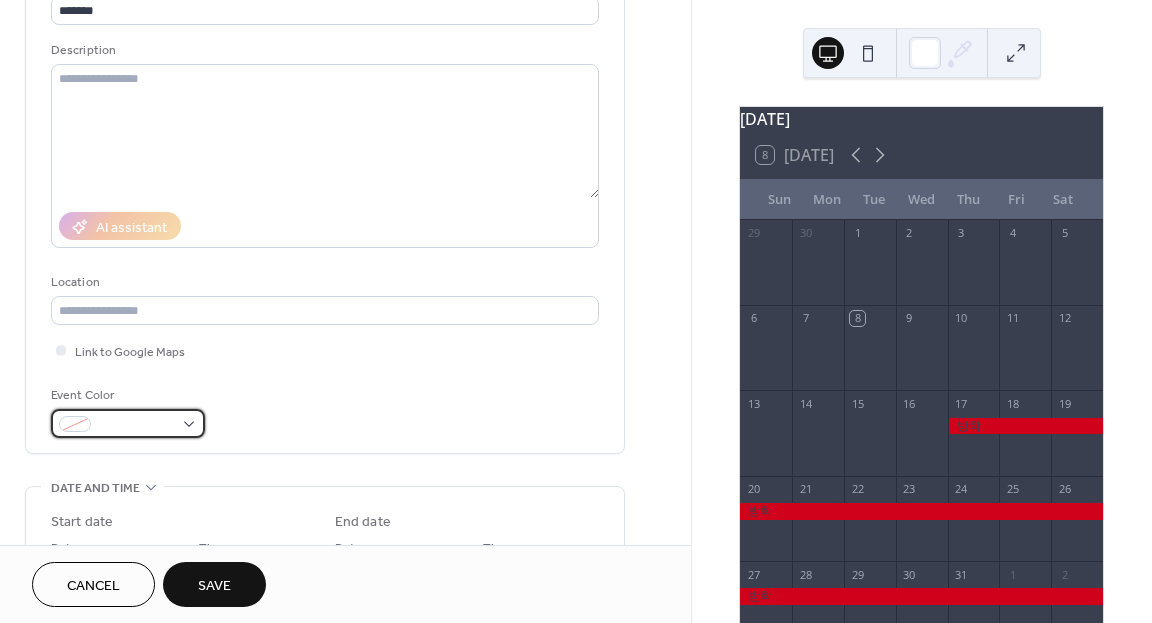 click at bounding box center (136, 425) 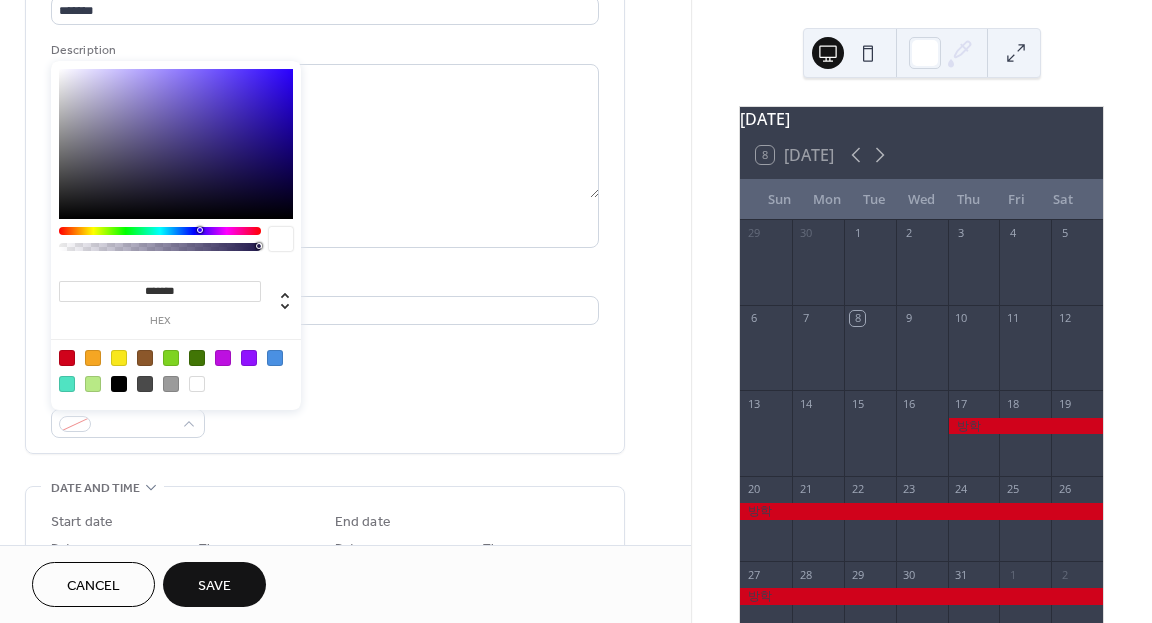 click at bounding box center (93, 358) 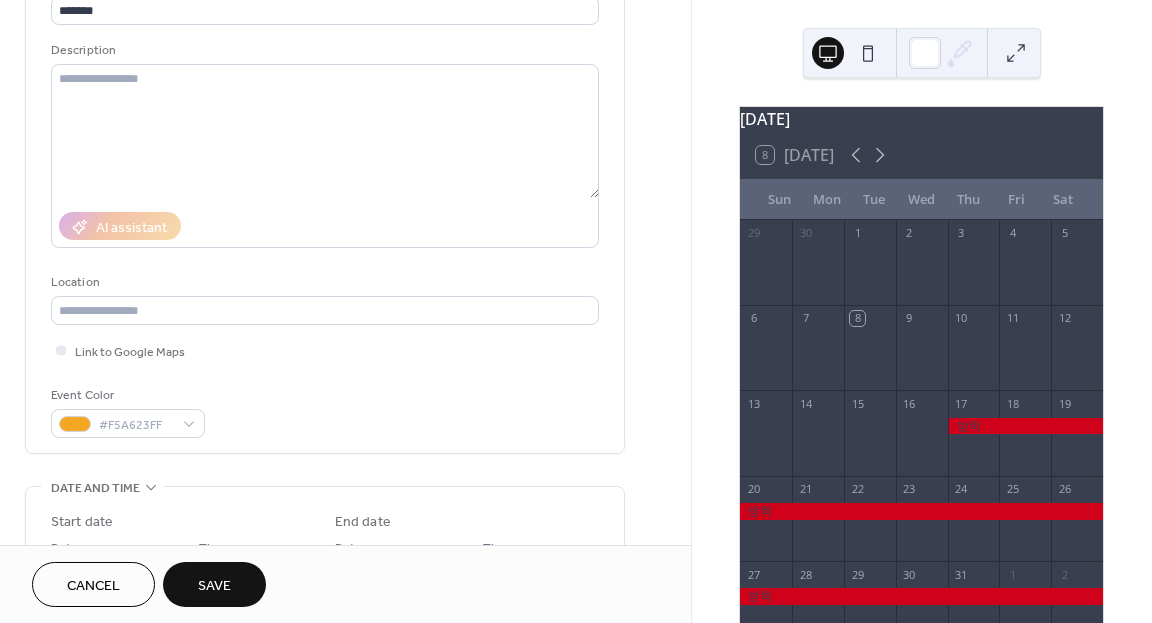 click on "Event Color #F5A623FF" at bounding box center (325, 411) 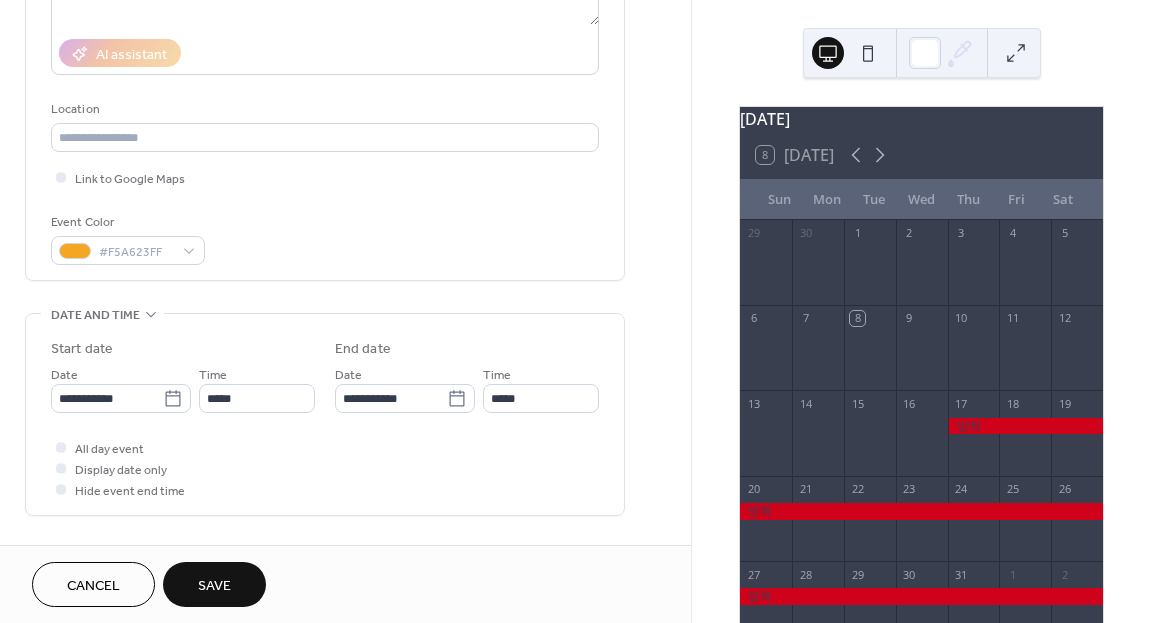 scroll, scrollTop: 350, scrollLeft: 0, axis: vertical 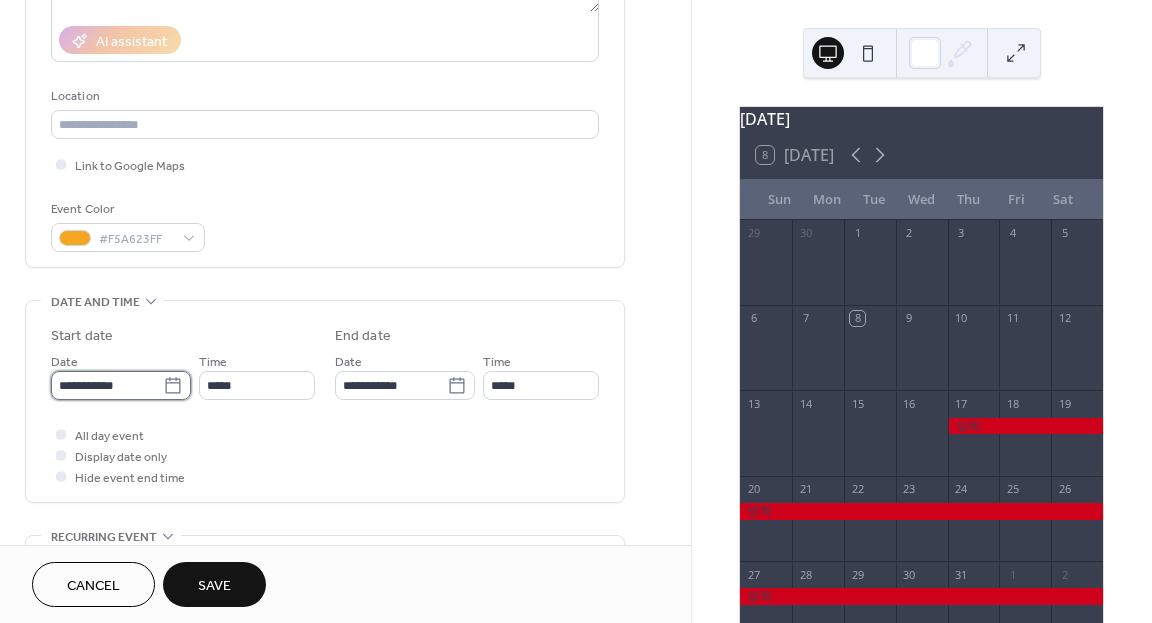 click on "**********" at bounding box center (107, 385) 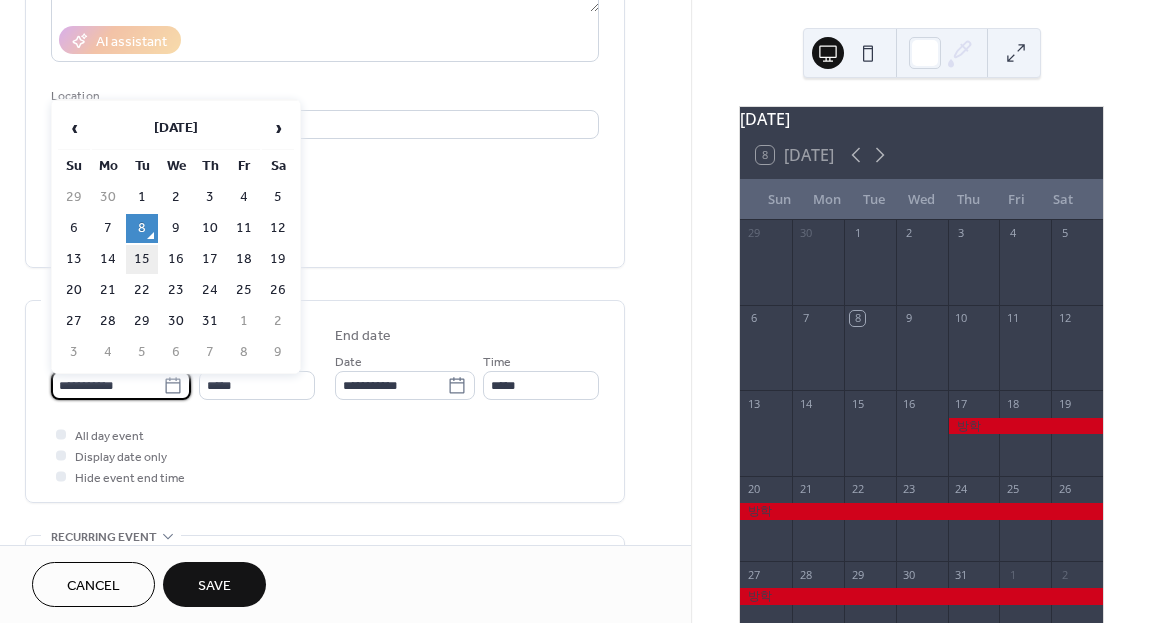 click on "15" at bounding box center [142, 259] 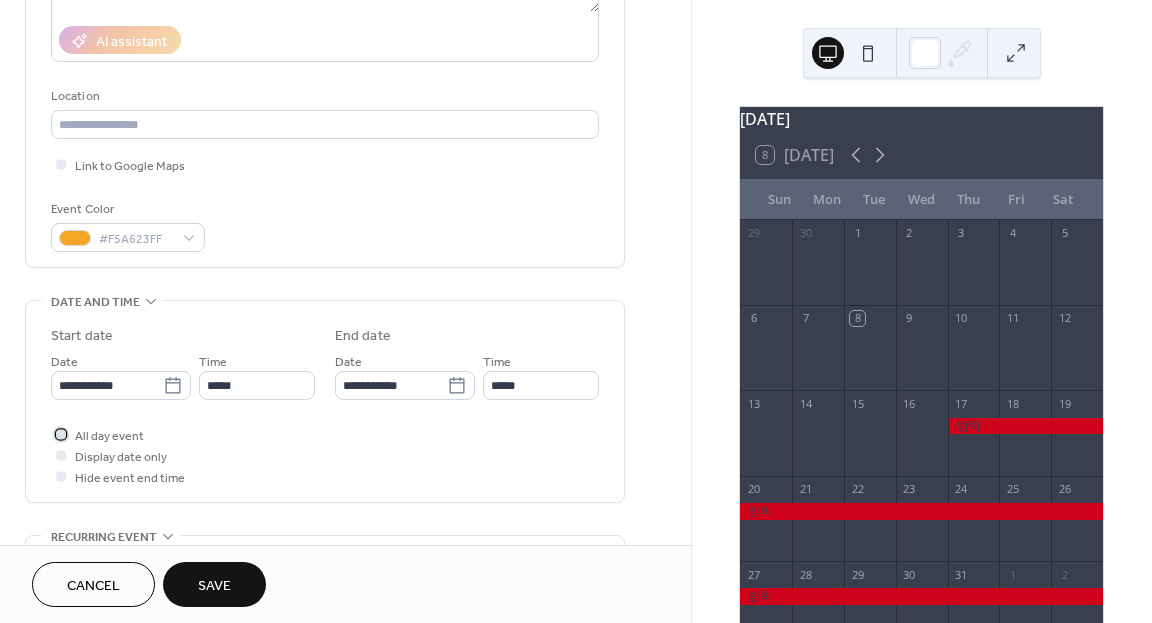 click at bounding box center [61, 434] 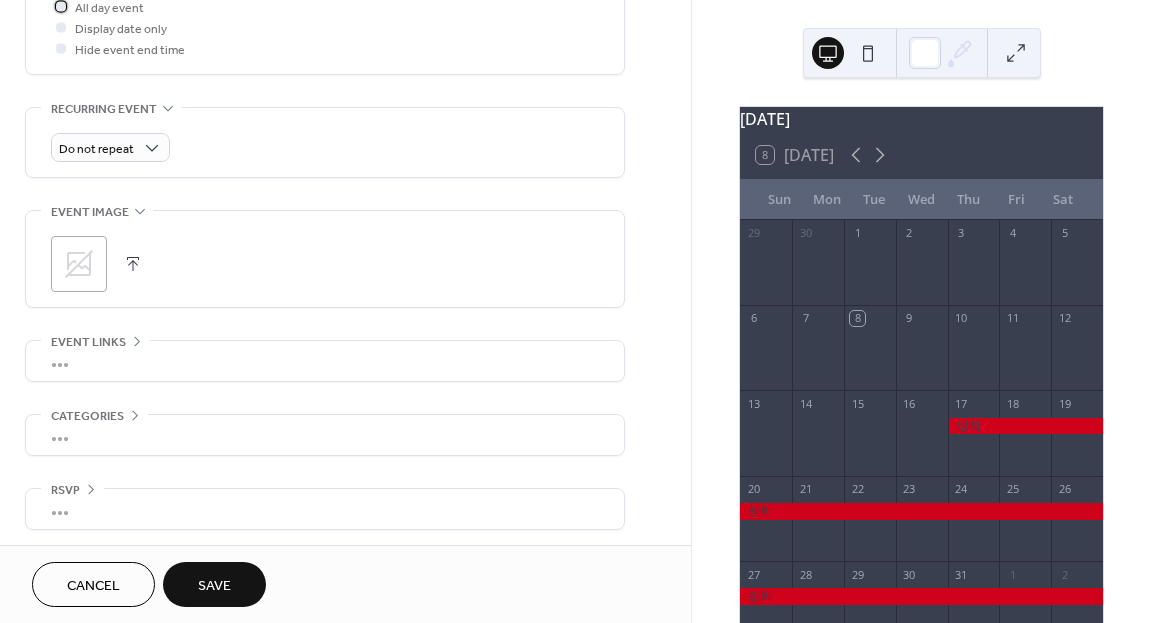 scroll, scrollTop: 783, scrollLeft: 0, axis: vertical 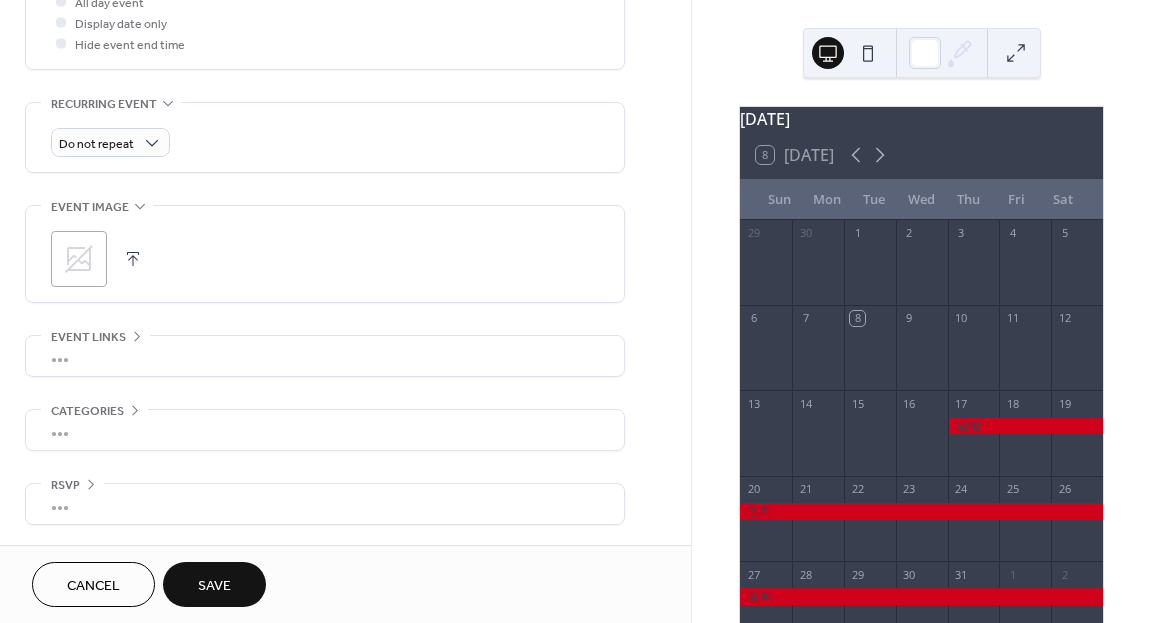 click on "Save" at bounding box center (214, 586) 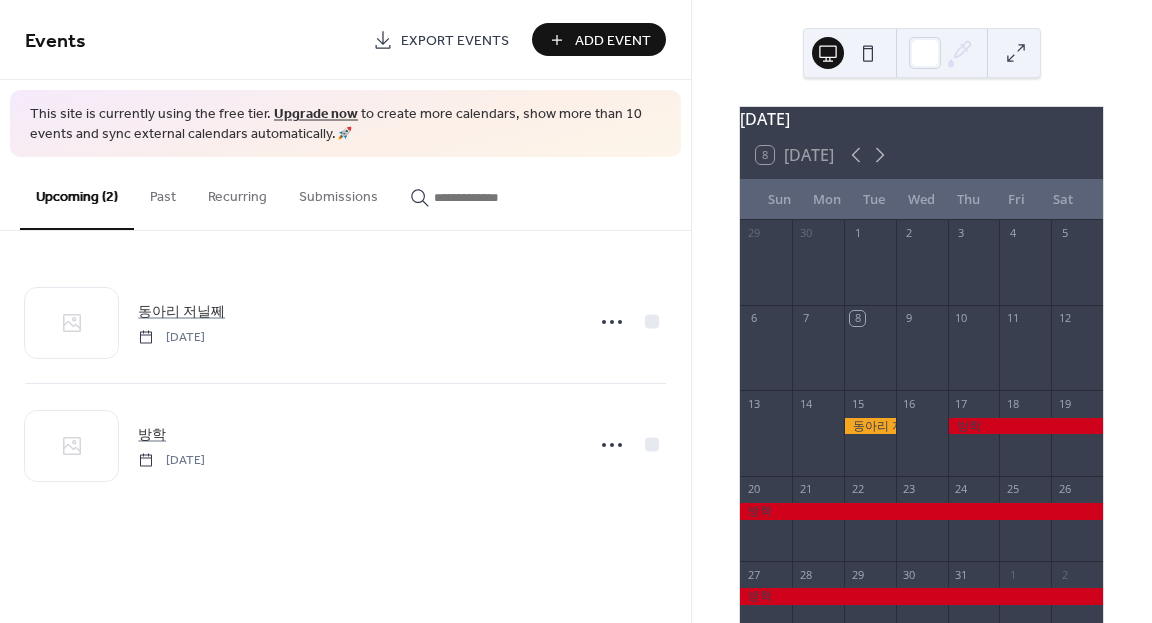 click on "July 2025 8 Today Sun Mon Tue Wed Thu Fri Sat 29 30 1 2 3 4 5 6 7 8 9 10 11 12 13 14 15 16 17 18 19 20 21 22 23 24 25 26 27 28 29 30 31 1 2 3 4 5 6 7 8 9 Powered by   EventsCalendar.co" at bounding box center [921, 311] 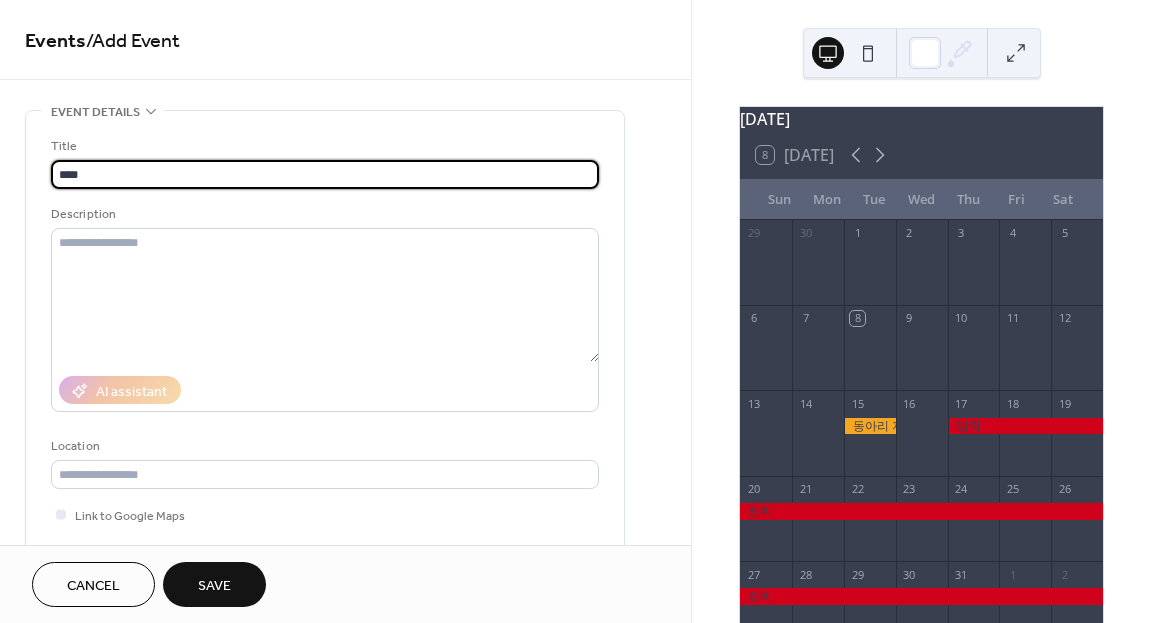 scroll, scrollTop: 1, scrollLeft: 0, axis: vertical 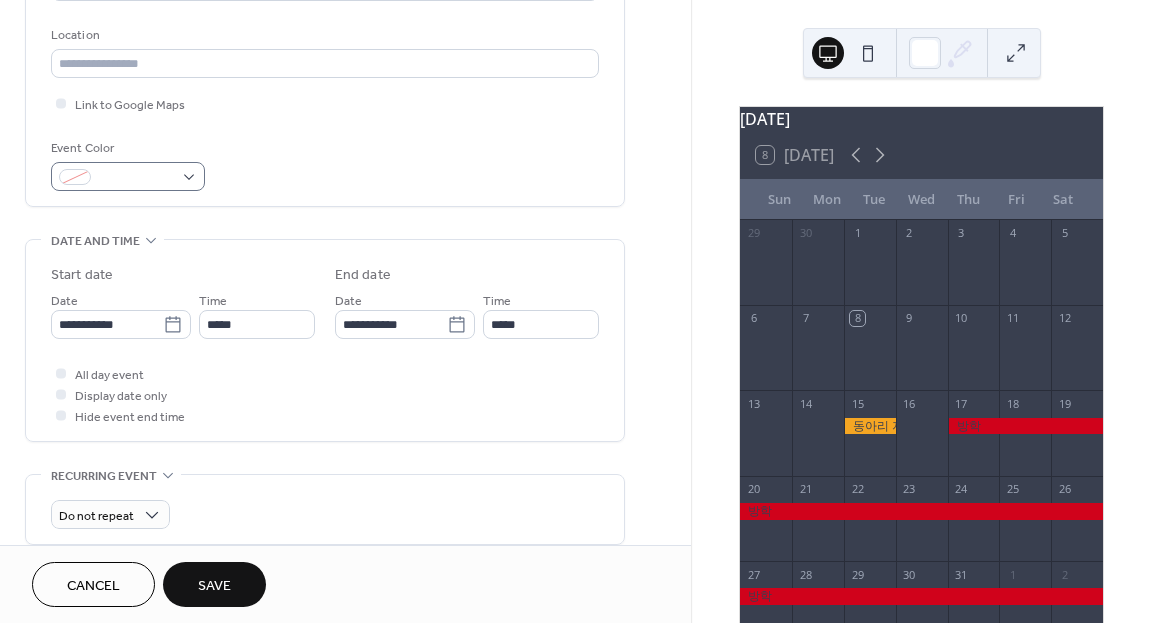 type on "*******" 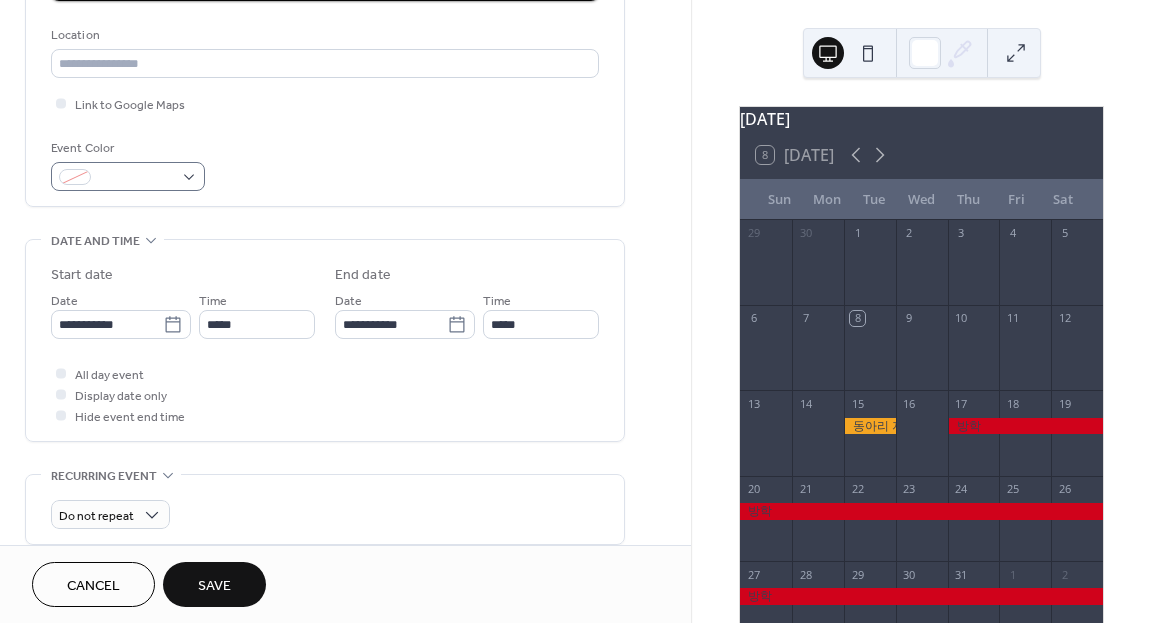 click at bounding box center [325, -116] 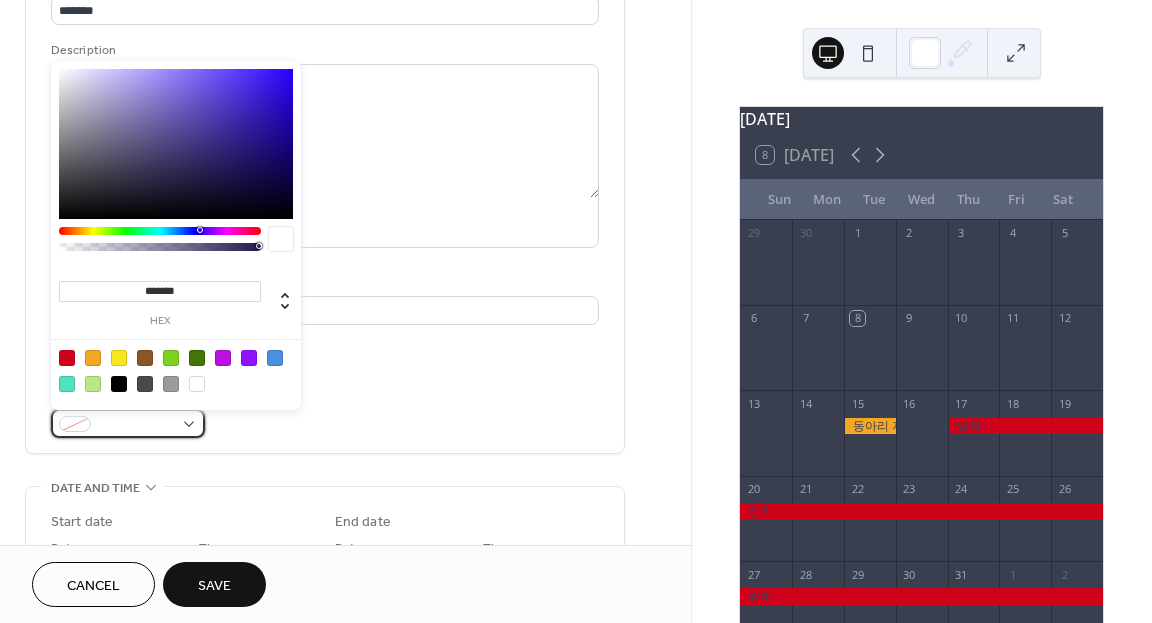 click at bounding box center (136, 425) 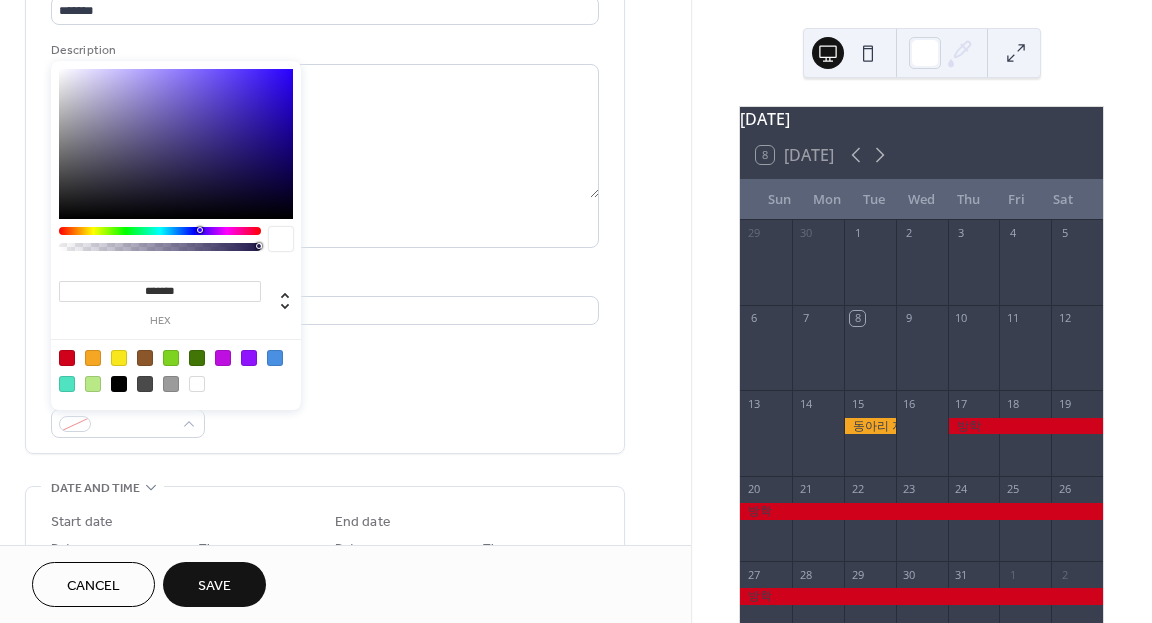 click at bounding box center [275, 358] 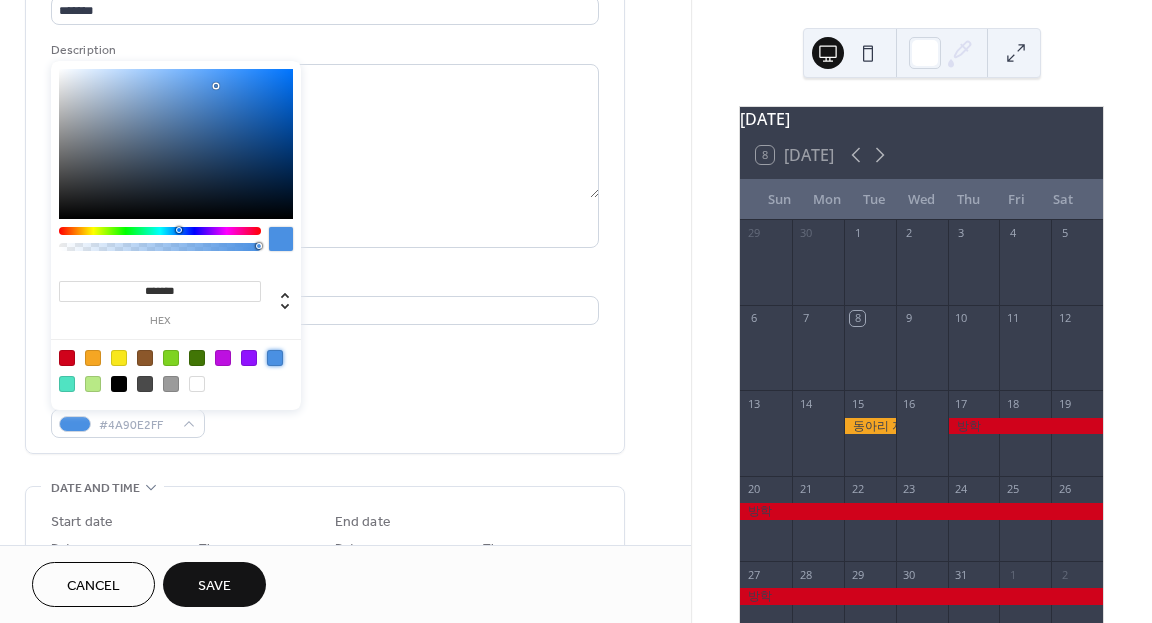 click on "Event Color #4A90E2FF" at bounding box center (325, 411) 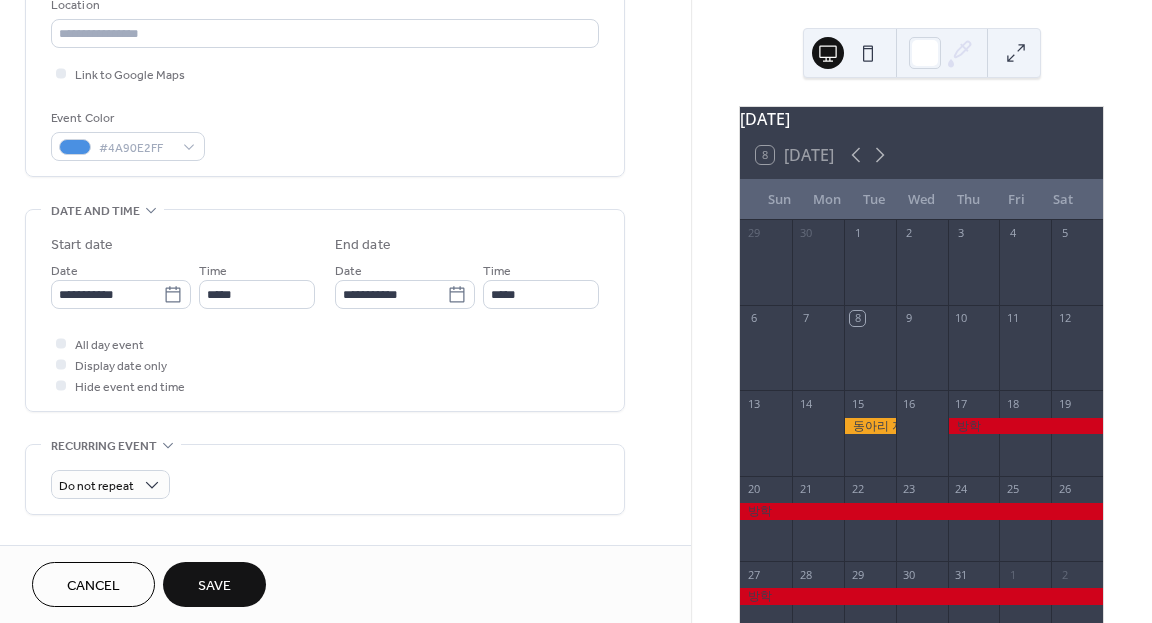 scroll, scrollTop: 445, scrollLeft: 0, axis: vertical 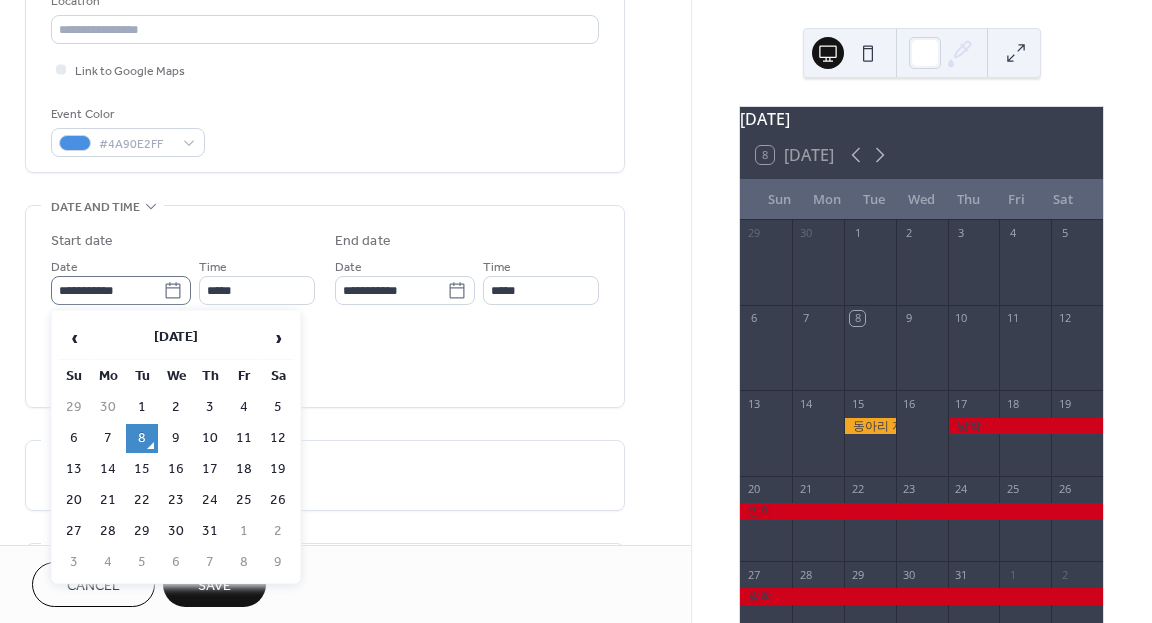 click 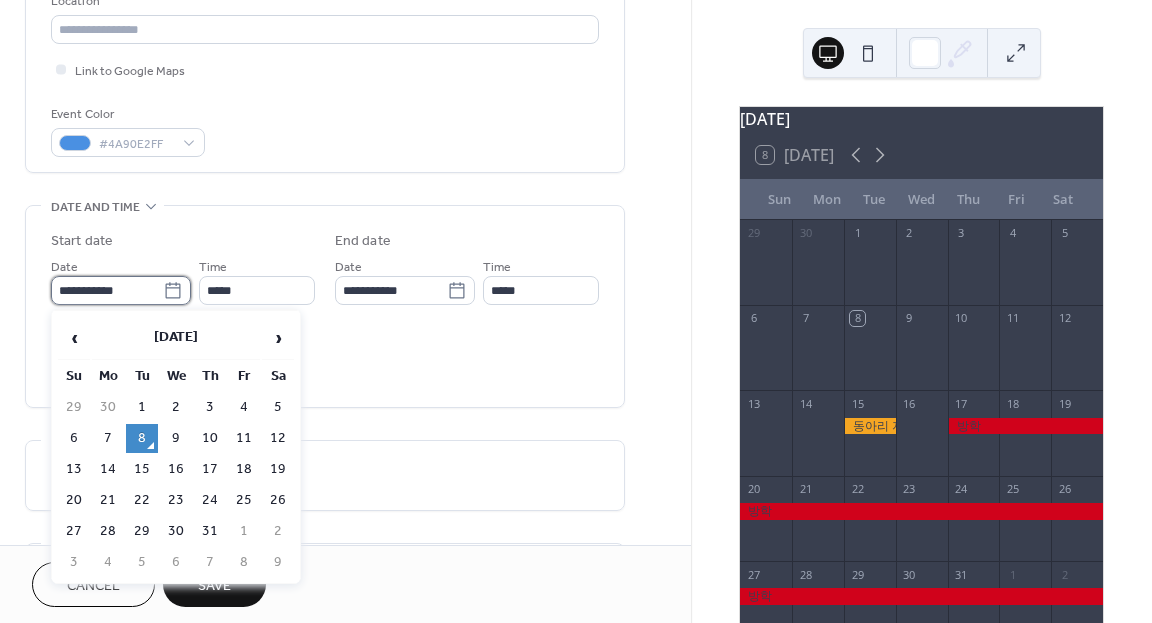 click on "**********" at bounding box center (107, 290) 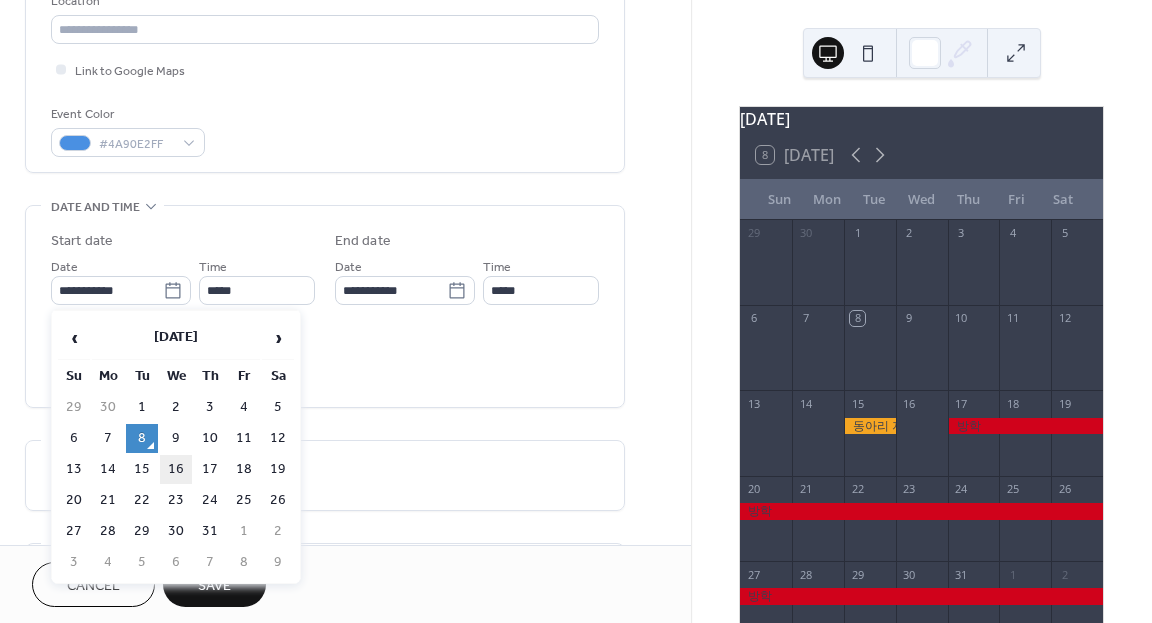 click on "16" at bounding box center [176, 469] 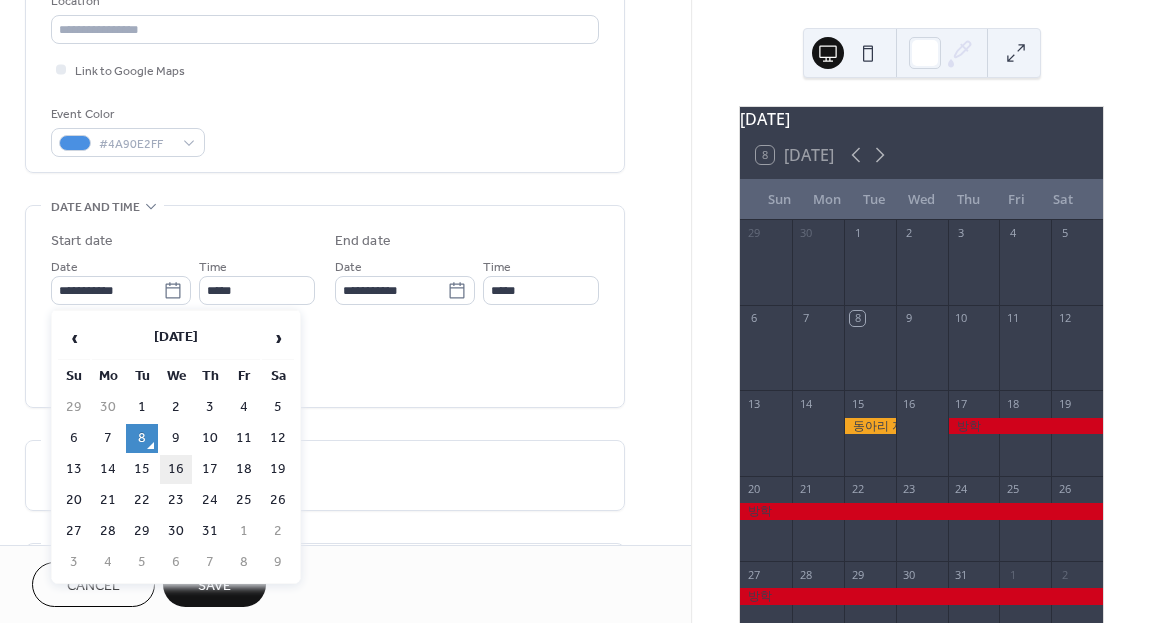 type on "**********" 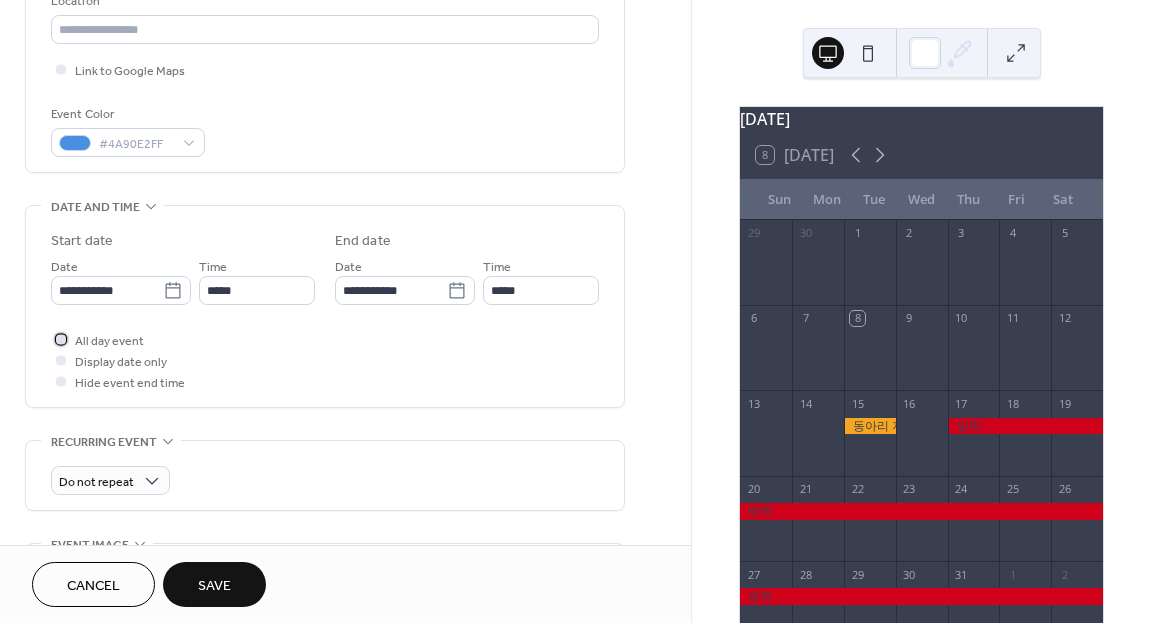 click on "All day event" at bounding box center (109, 341) 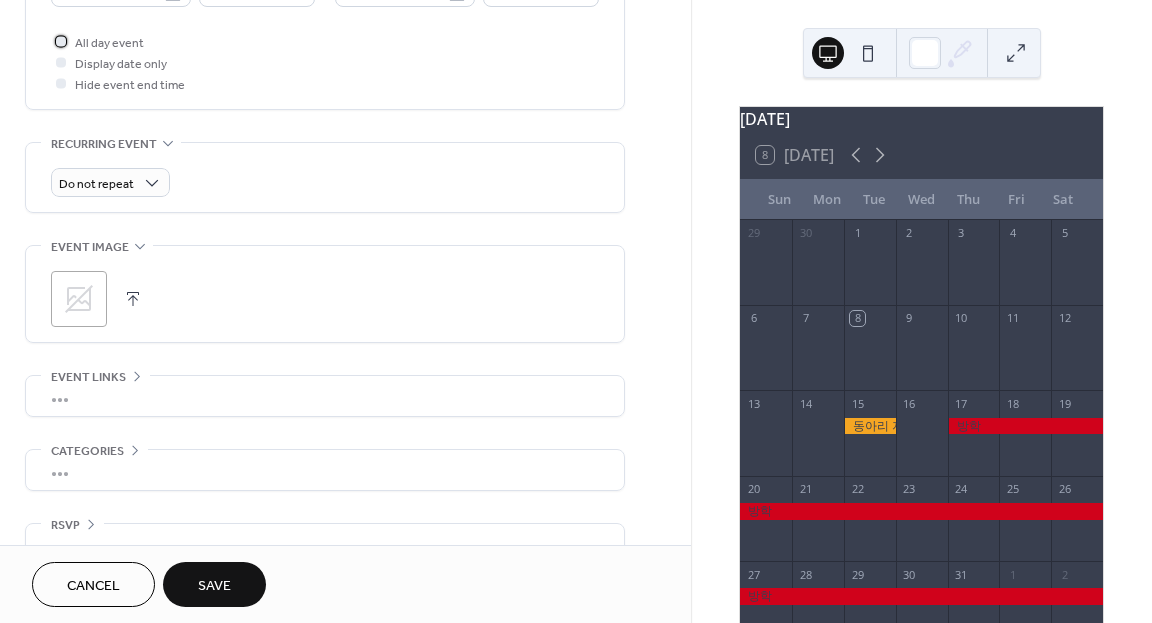 scroll, scrollTop: 783, scrollLeft: 0, axis: vertical 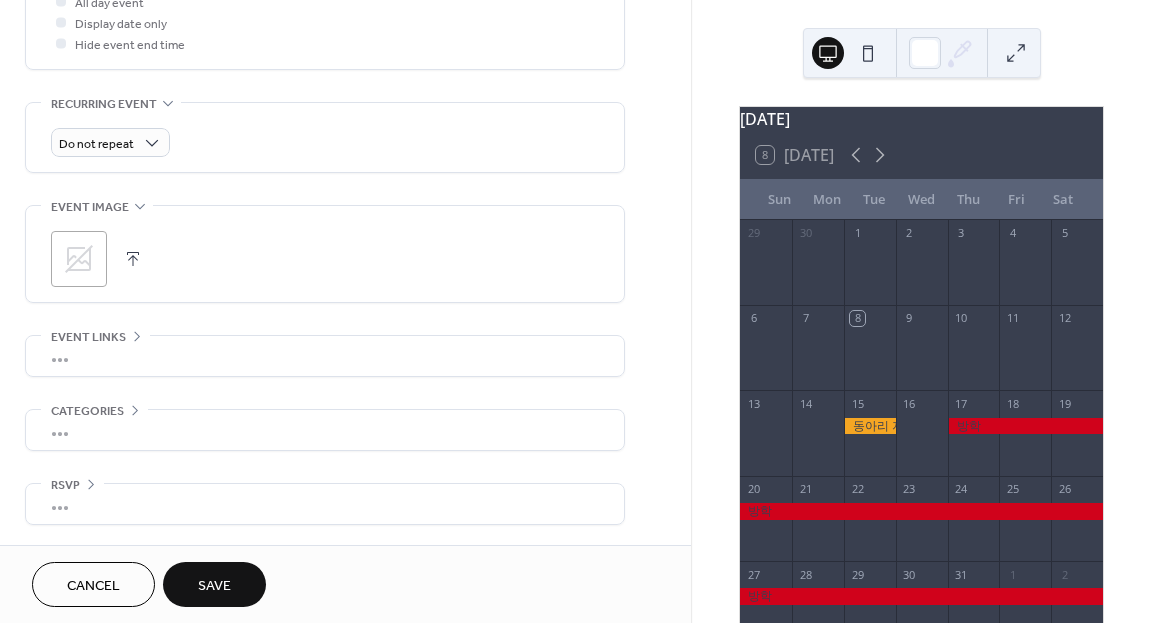 click on "Save" at bounding box center (214, 586) 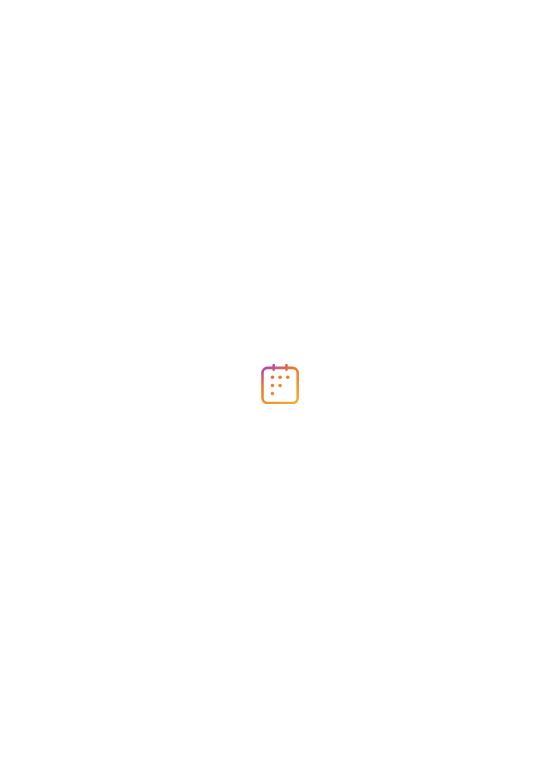 scroll, scrollTop: 0, scrollLeft: 0, axis: both 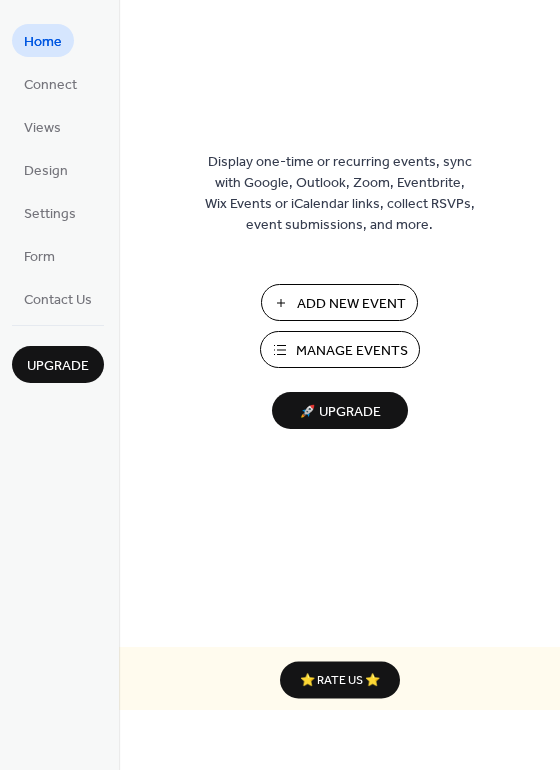 click on "Add New Event" at bounding box center [351, 304] 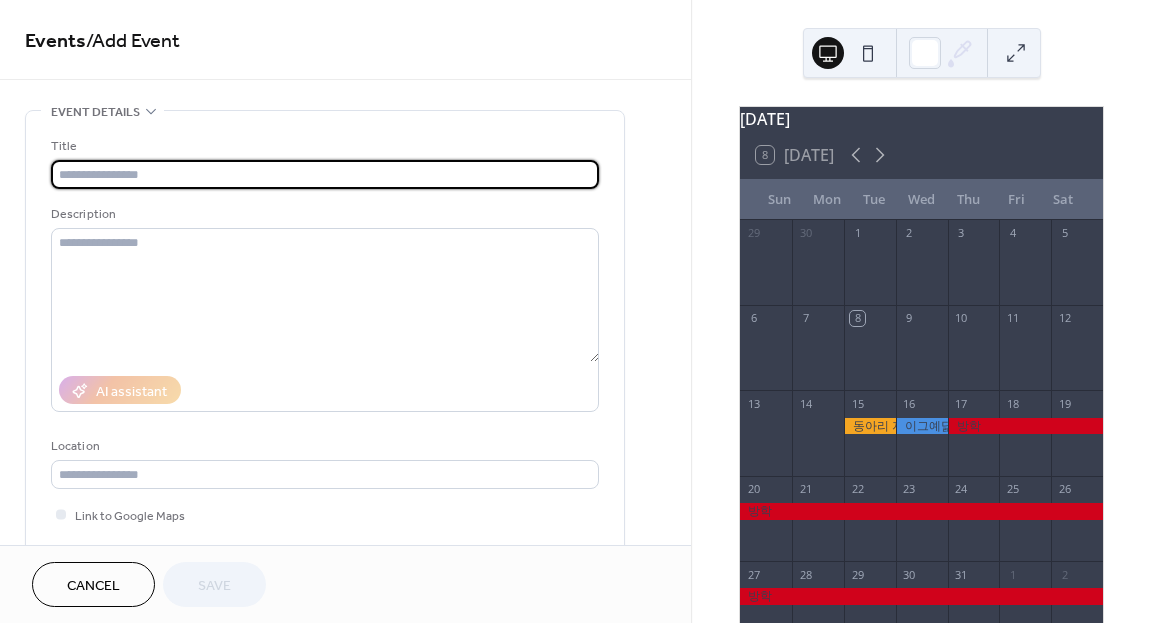 scroll, scrollTop: 0, scrollLeft: 0, axis: both 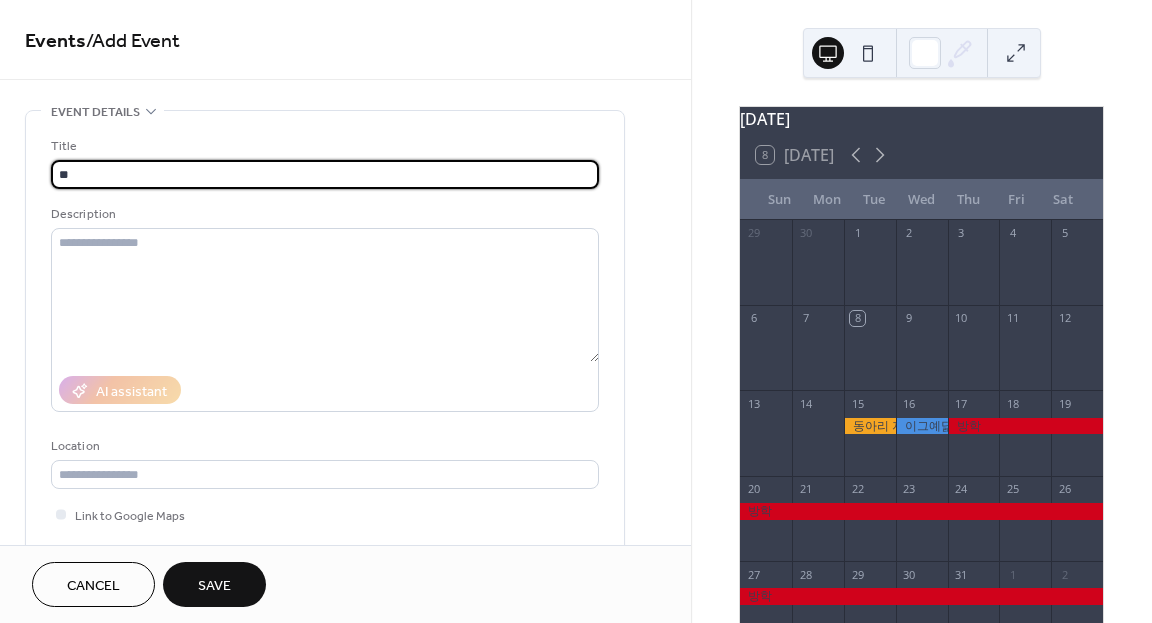 type on "*" 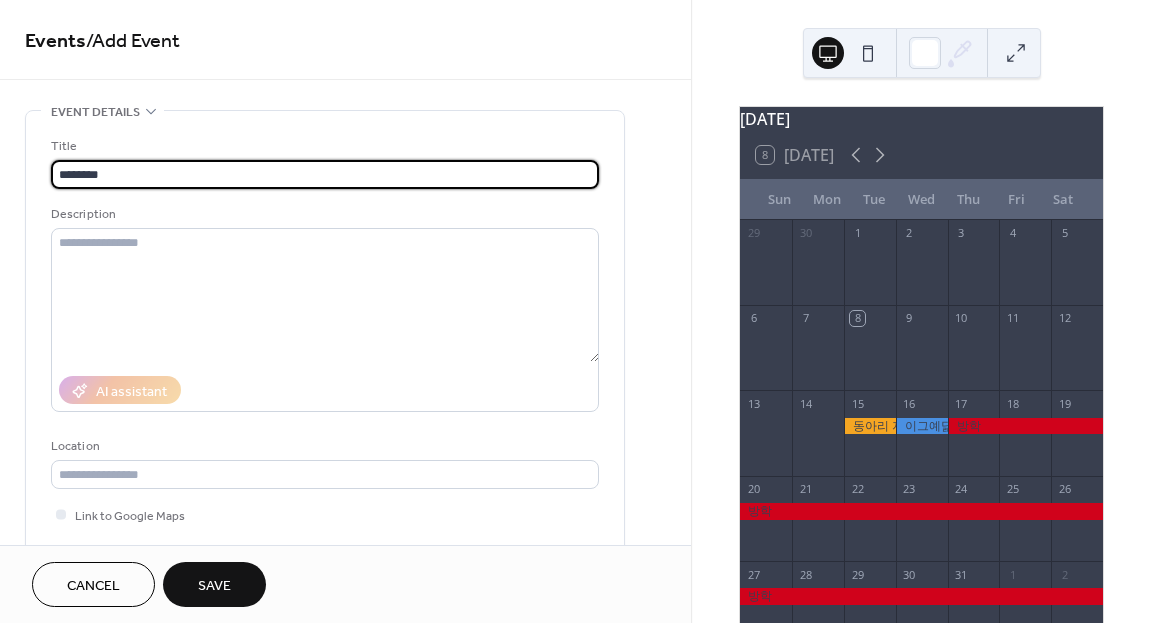 scroll, scrollTop: 1, scrollLeft: 0, axis: vertical 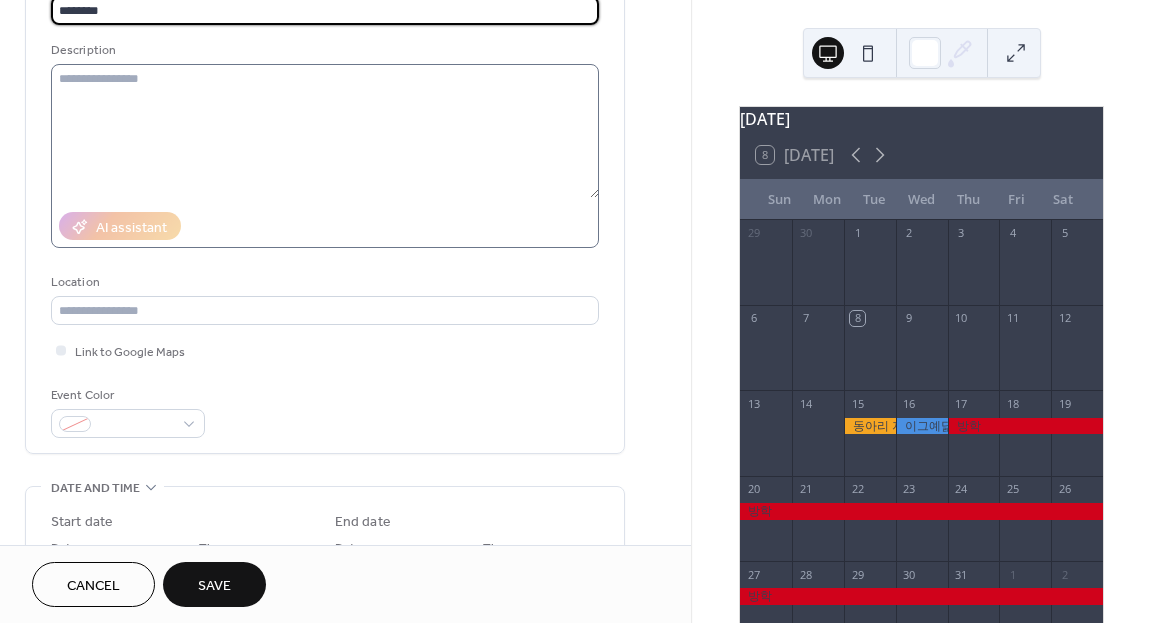 type on "********" 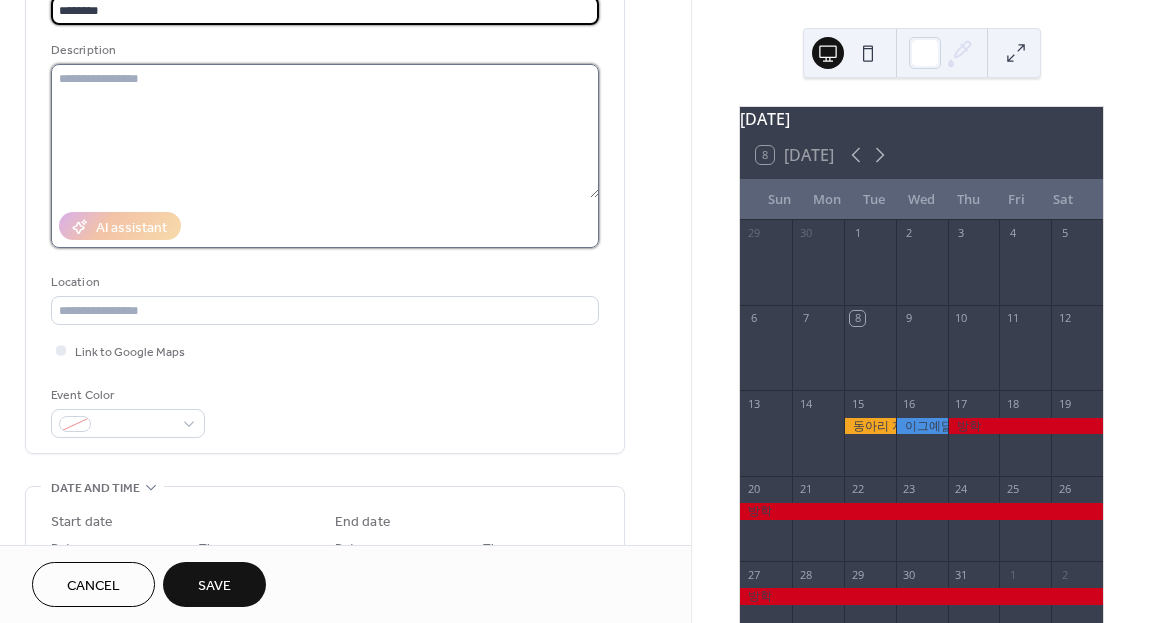 click at bounding box center [325, 131] 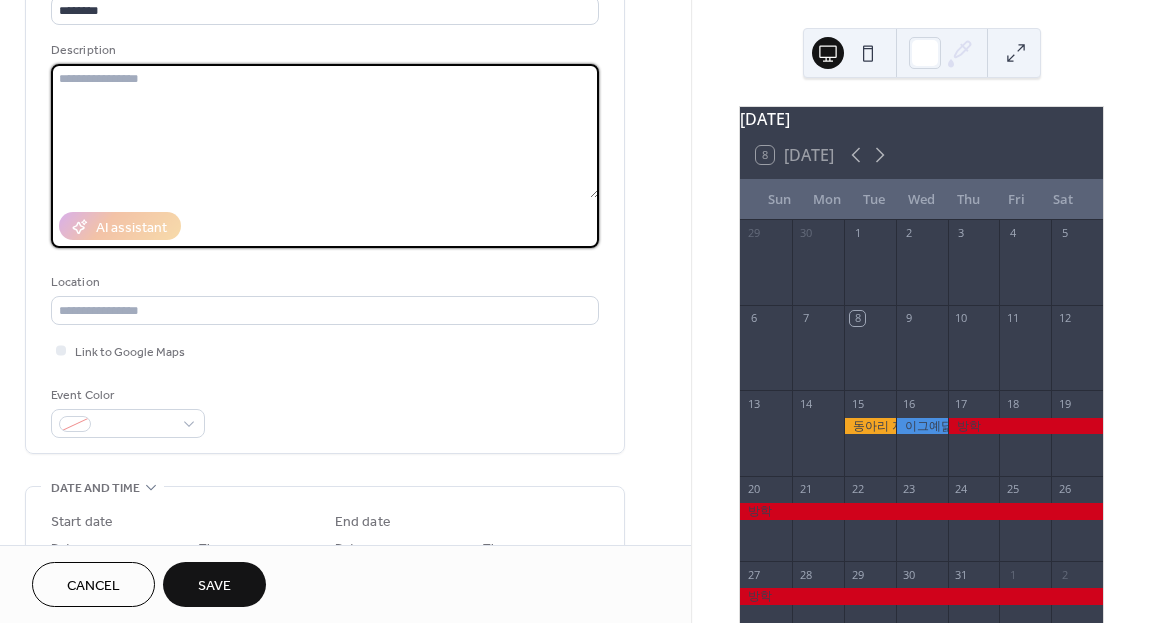 scroll, scrollTop: 0, scrollLeft: 0, axis: both 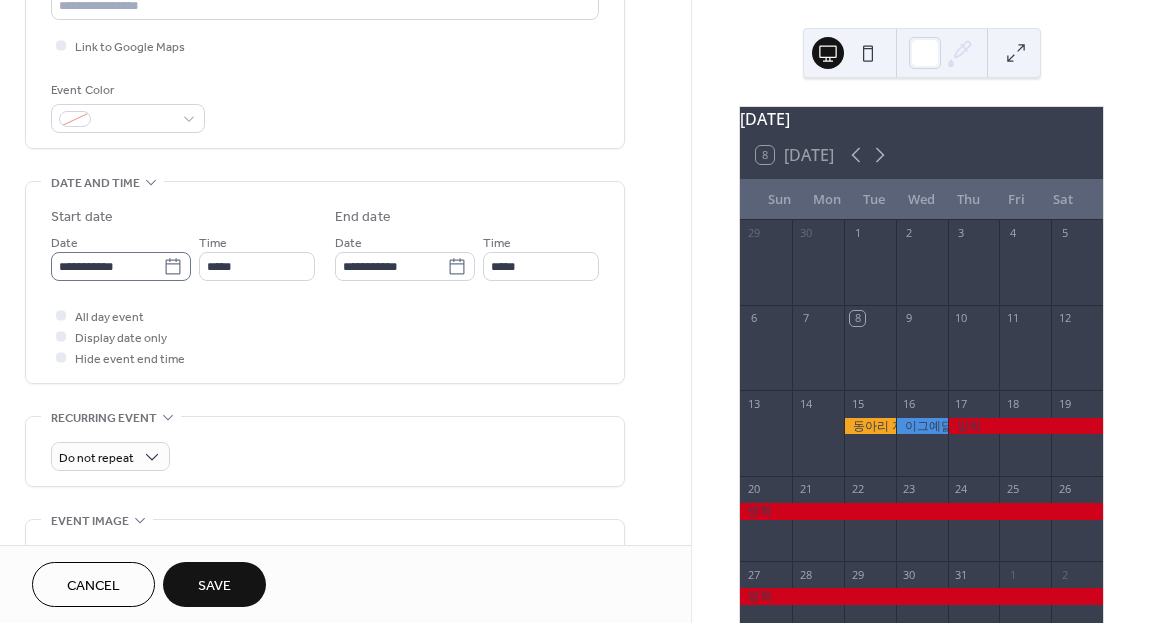 click 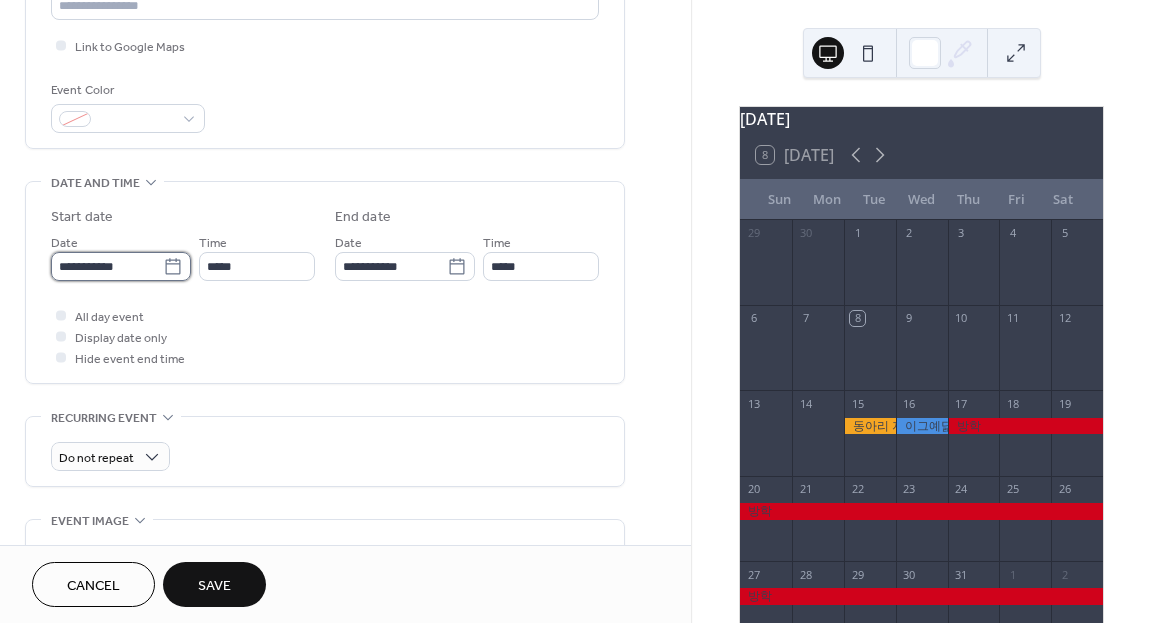 click on "**********" at bounding box center (107, 266) 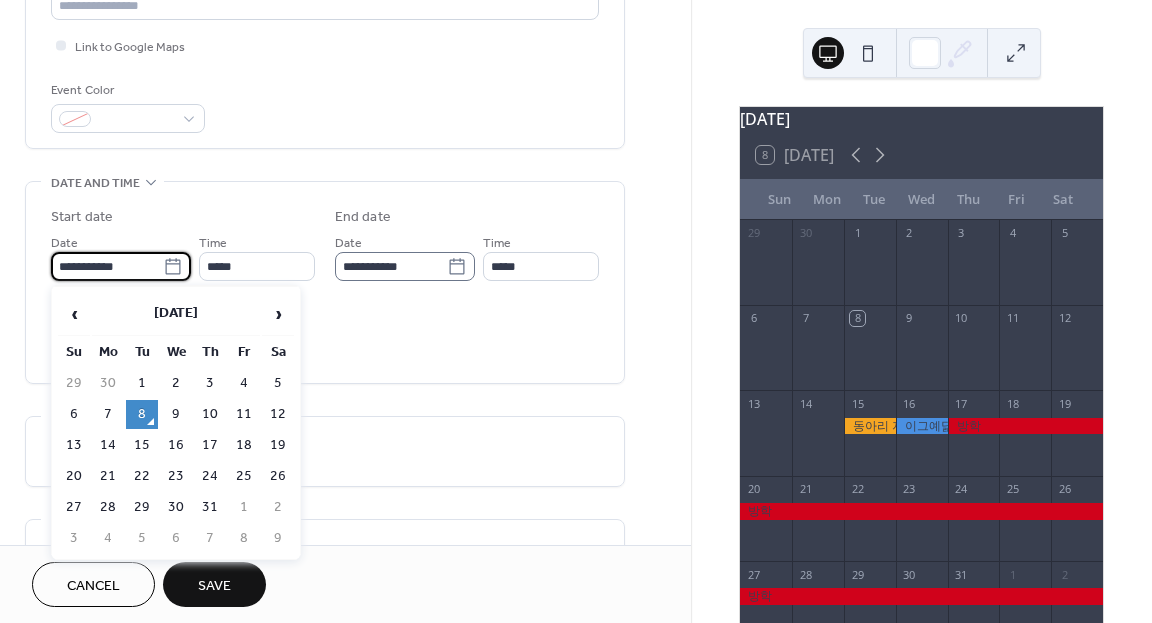 click 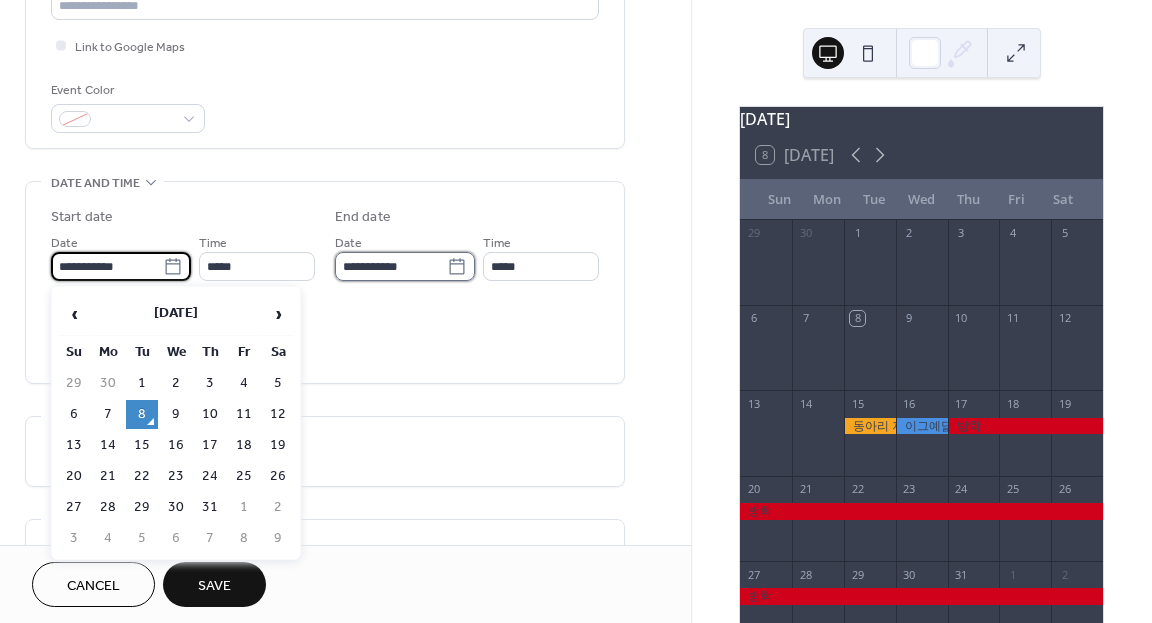 click on "**********" at bounding box center (391, 266) 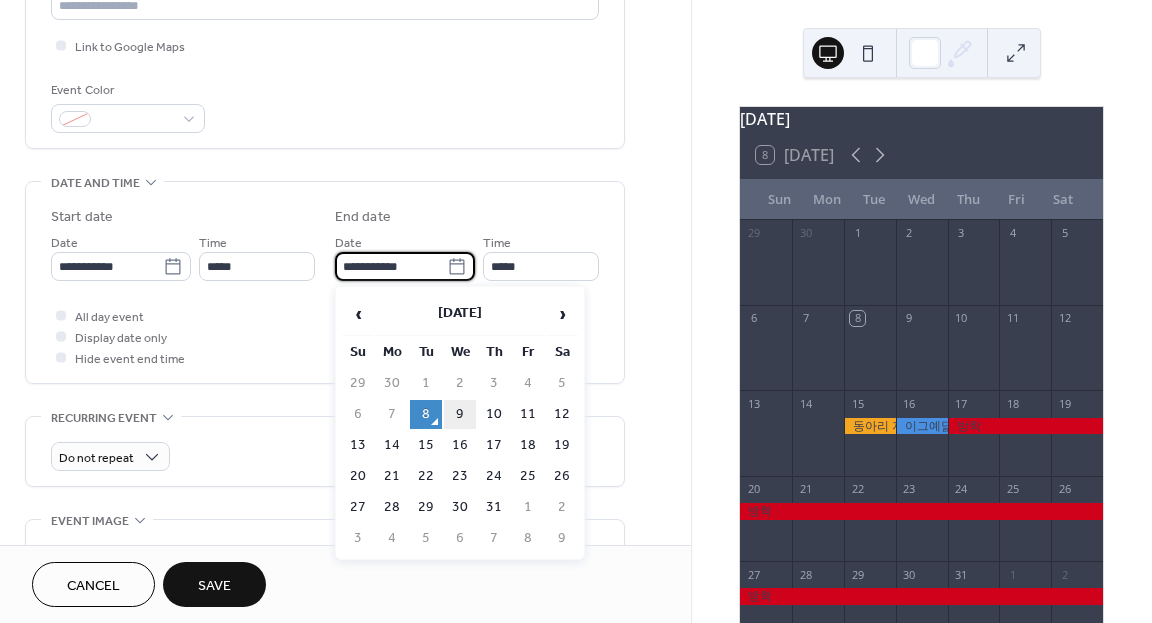 click on "9" at bounding box center (460, 414) 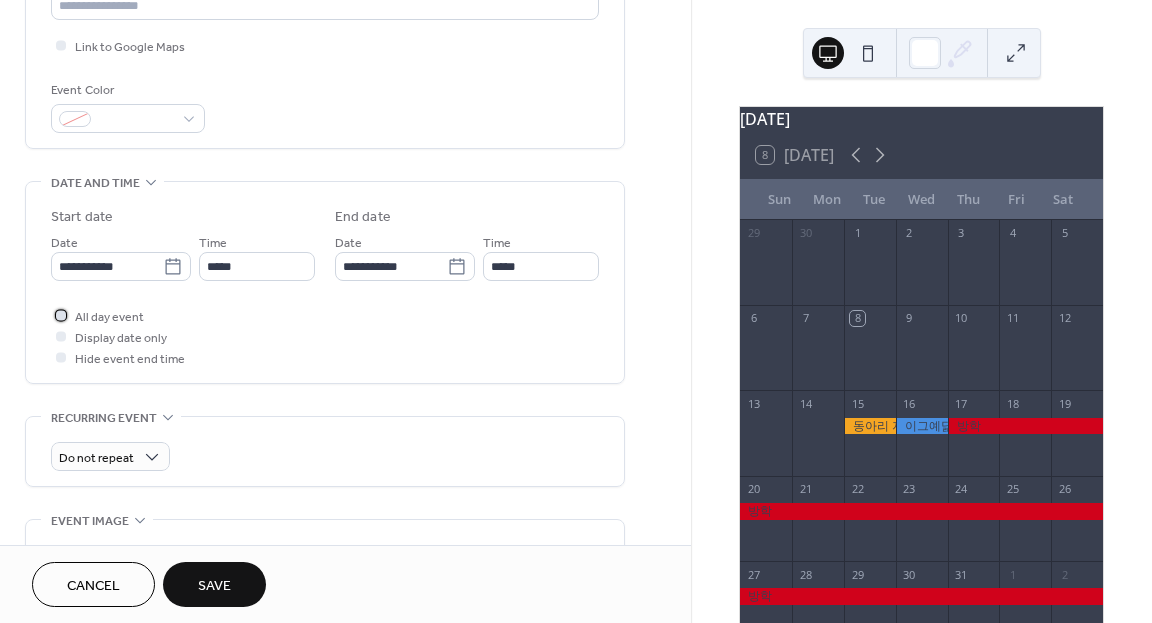 click on "All day event" at bounding box center [109, 317] 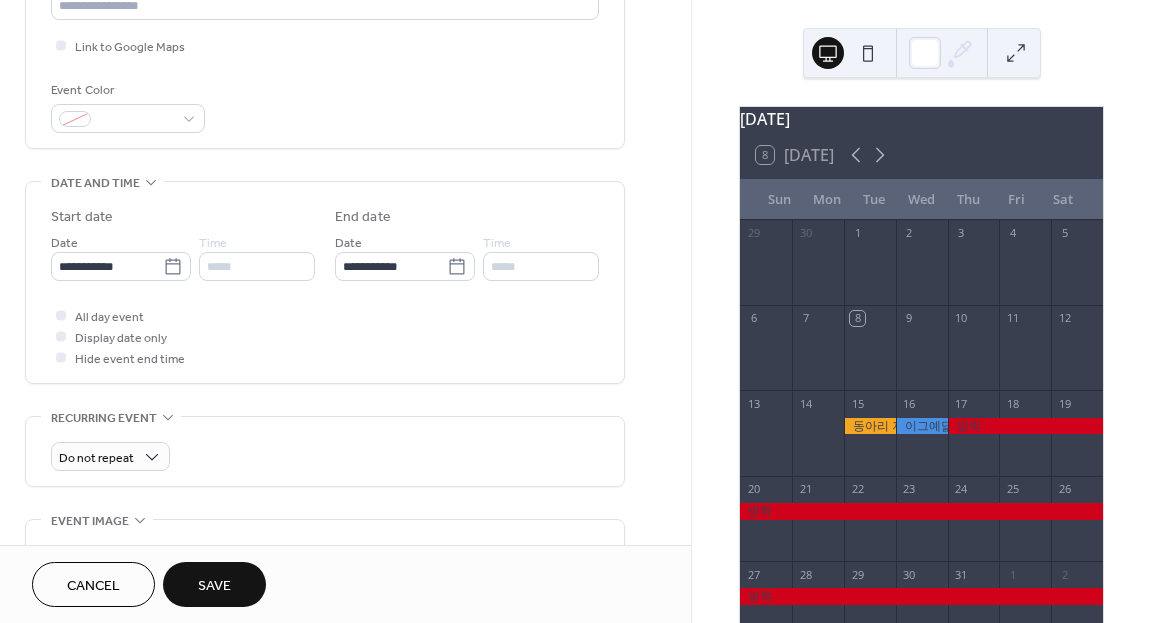 click on "Save" at bounding box center (214, 586) 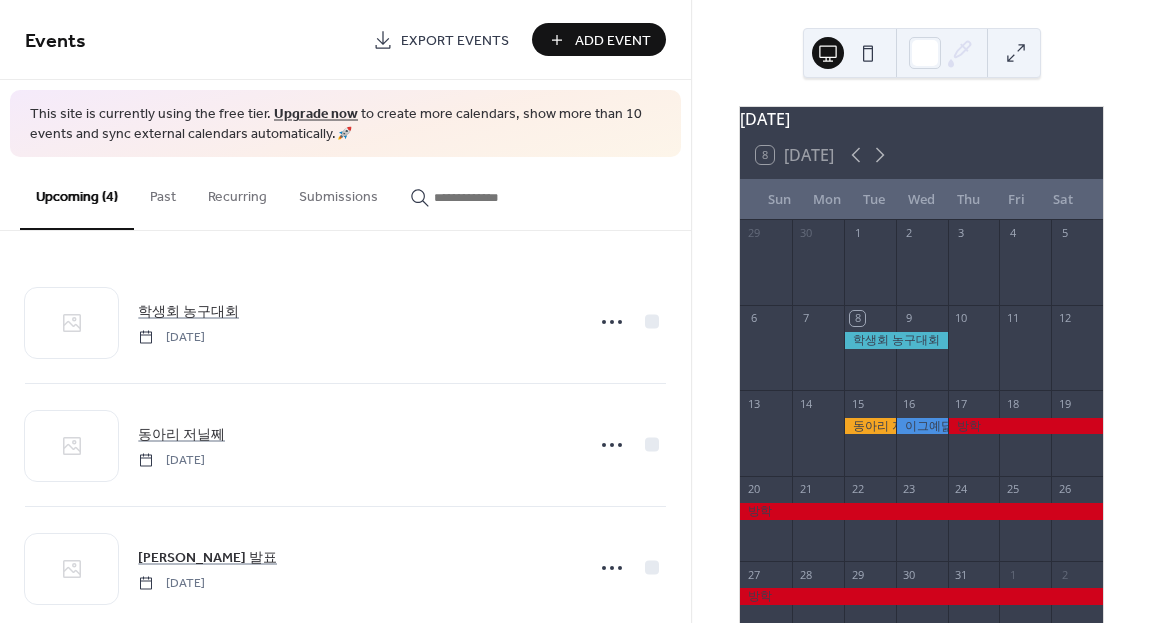 click on "Add Event" at bounding box center (613, 41) 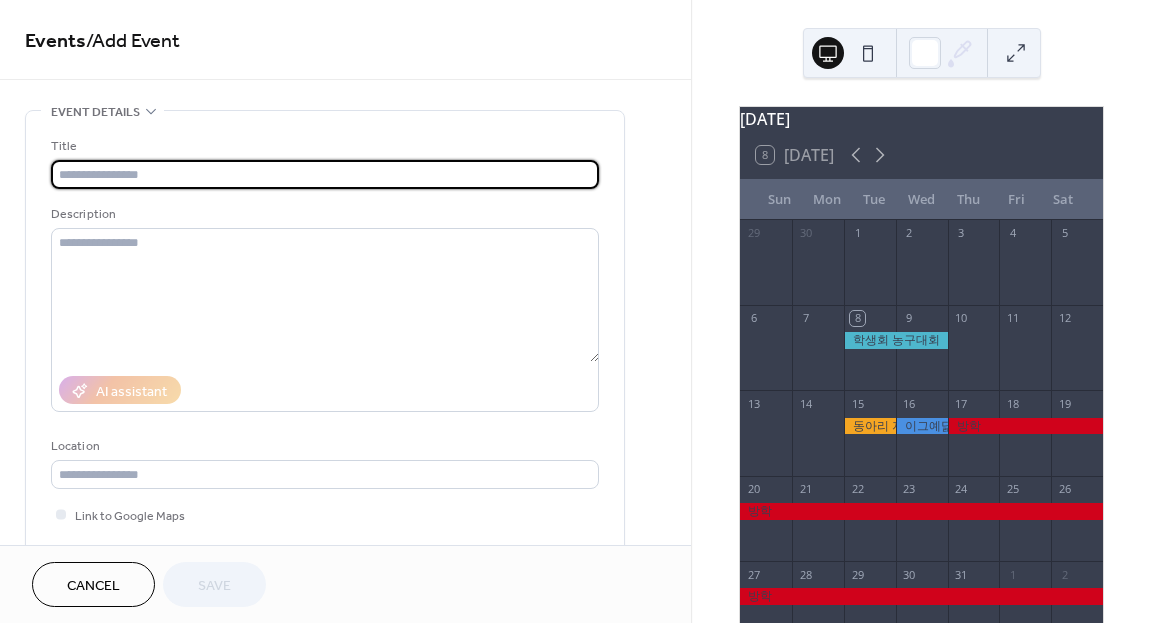 click at bounding box center (325, 174) 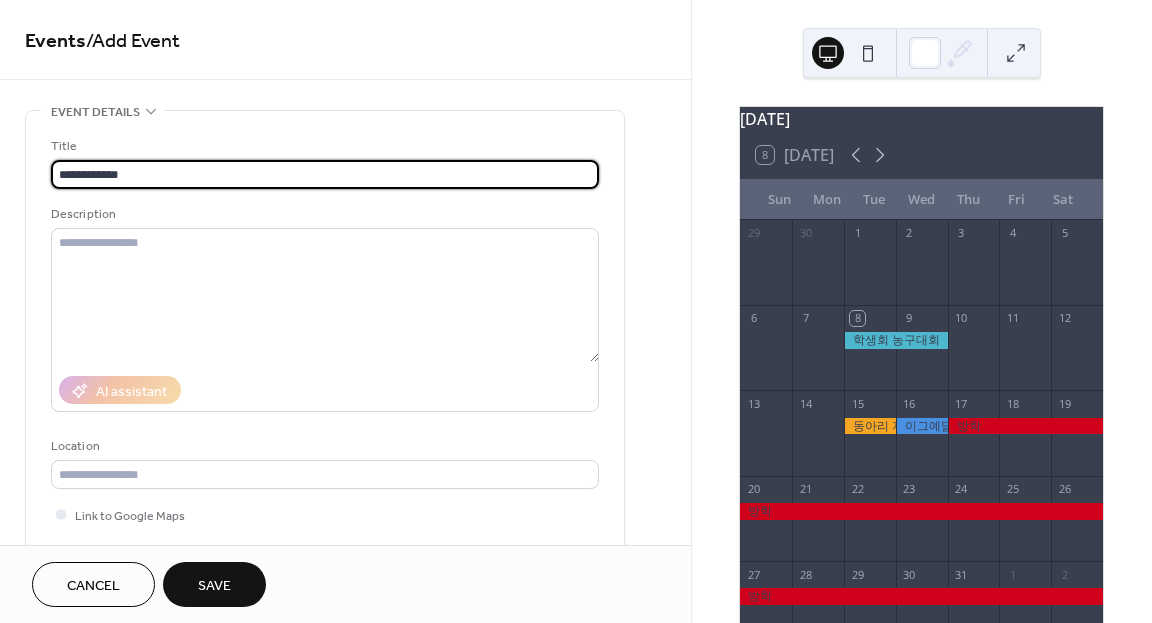 scroll, scrollTop: 1, scrollLeft: 0, axis: vertical 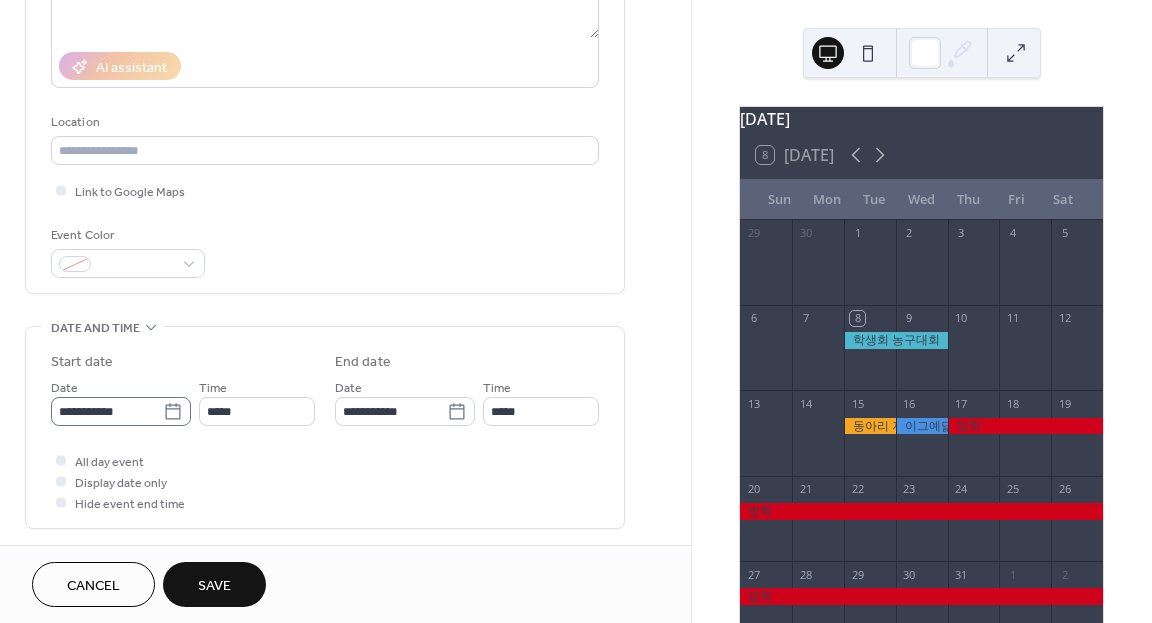 type on "**********" 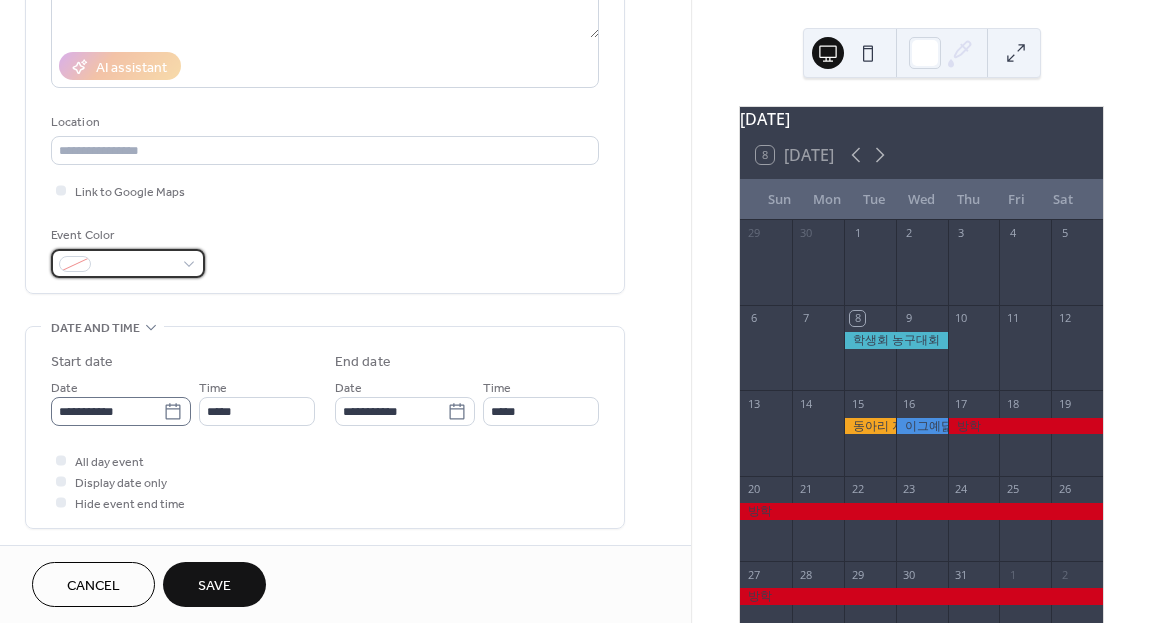 click at bounding box center [136, 265] 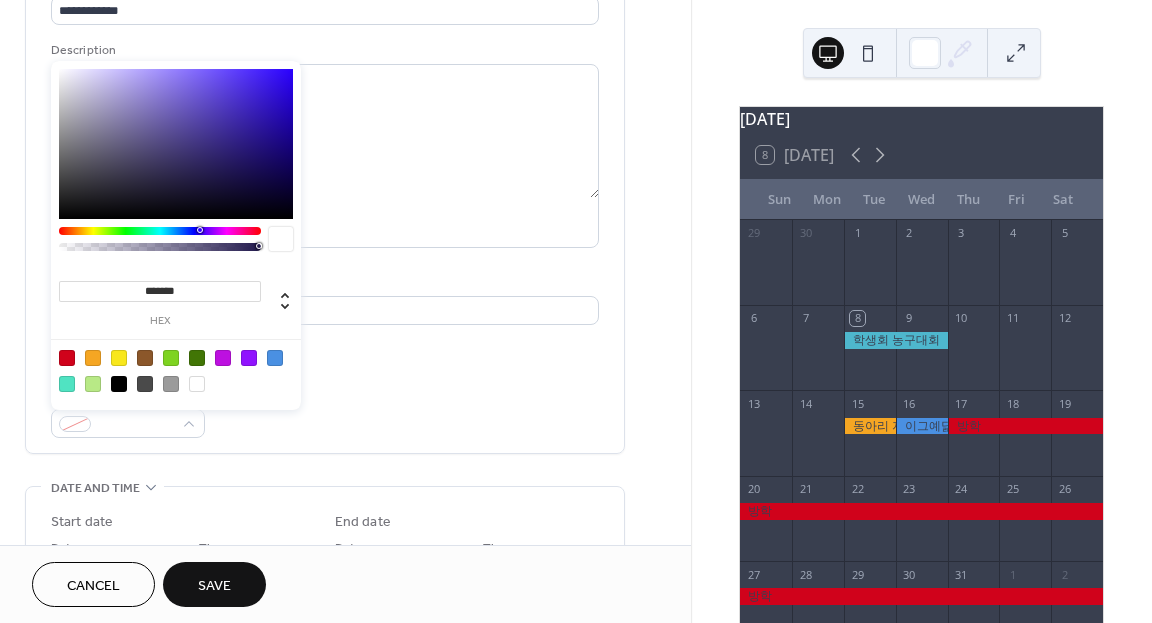 click at bounding box center (171, 358) 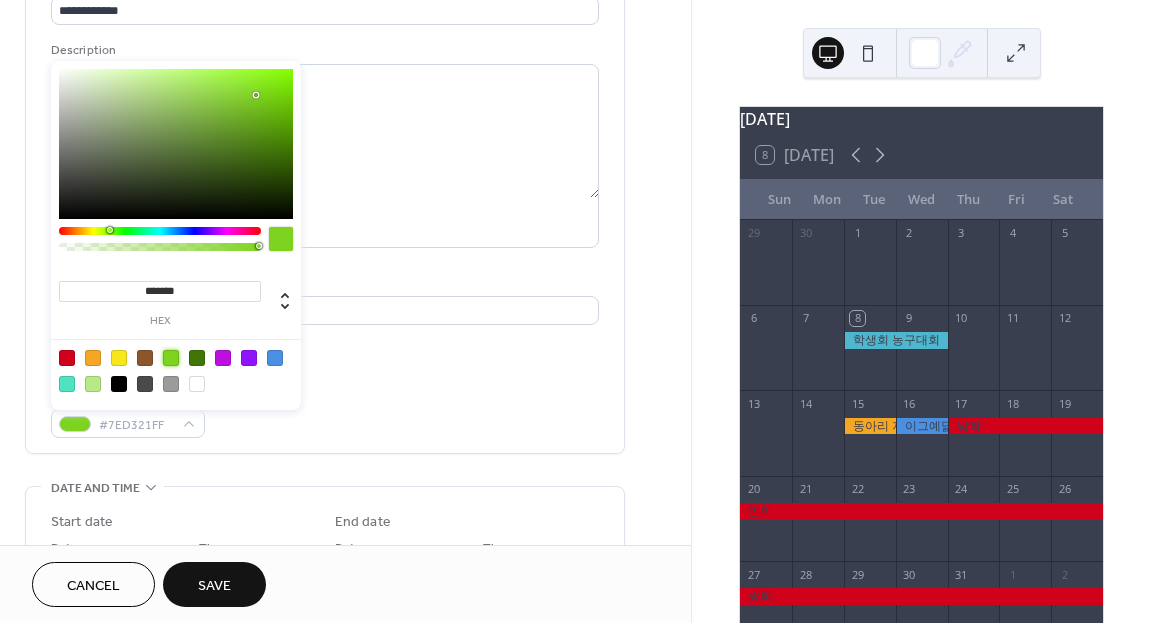 click on "**********" at bounding box center [325, 200] 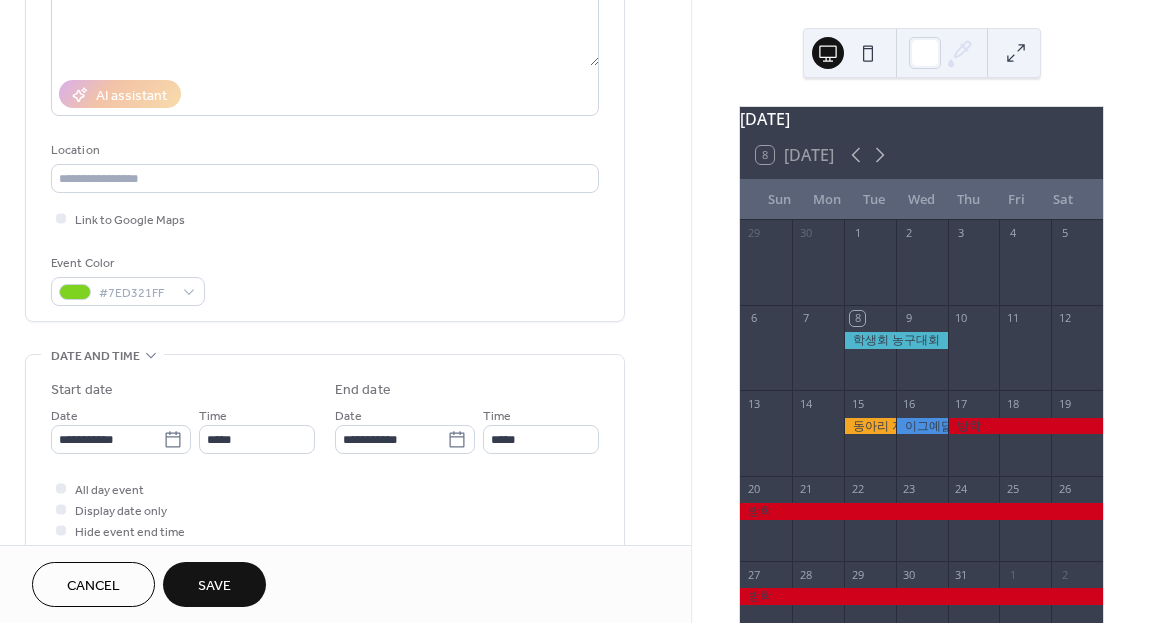 scroll, scrollTop: 299, scrollLeft: 0, axis: vertical 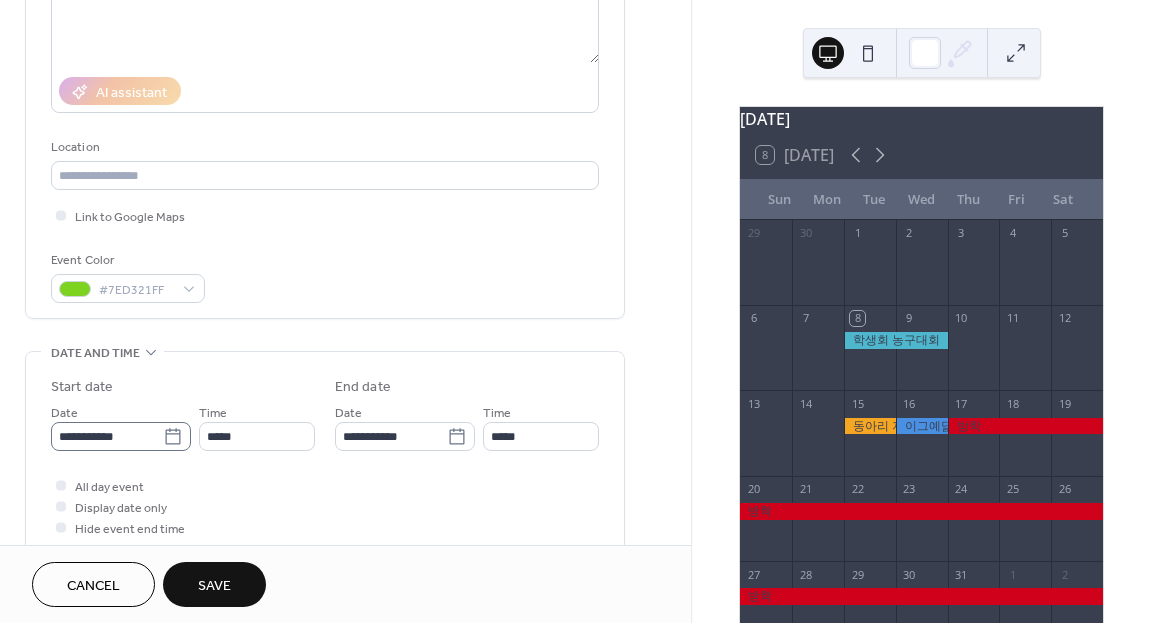 click 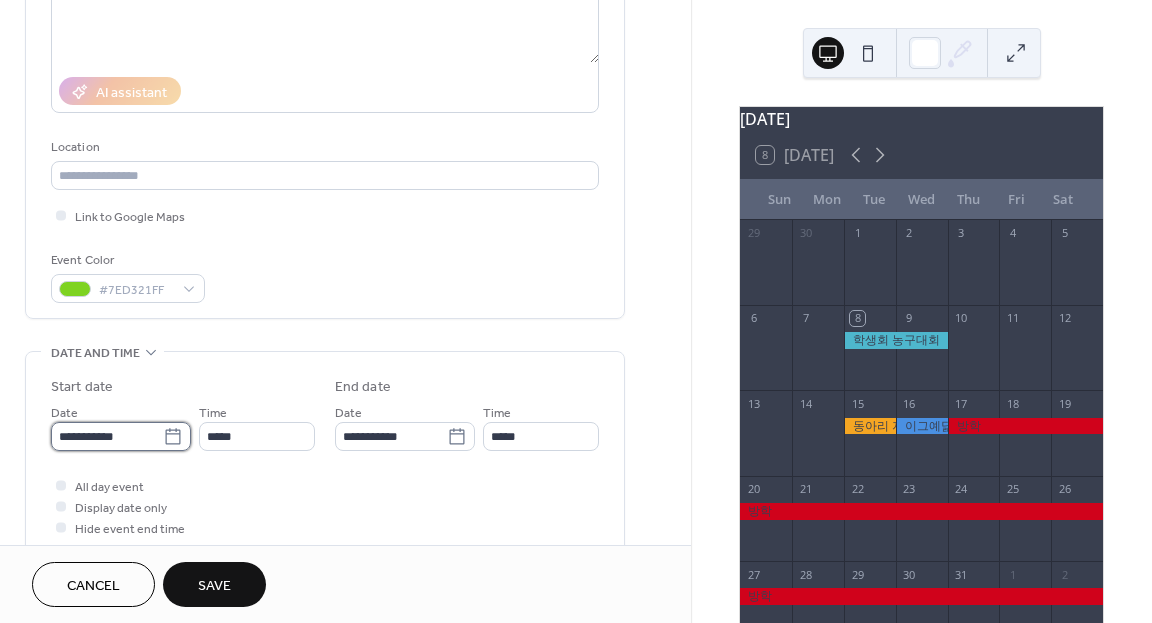 click on "**********" at bounding box center [107, 436] 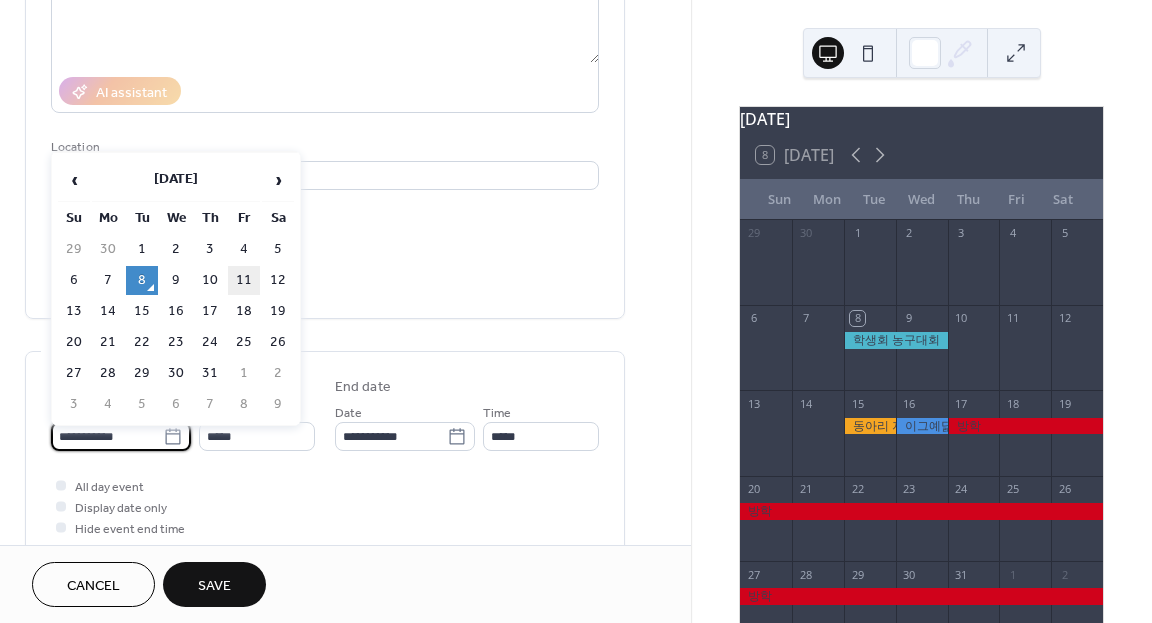 click on "11" at bounding box center [244, 280] 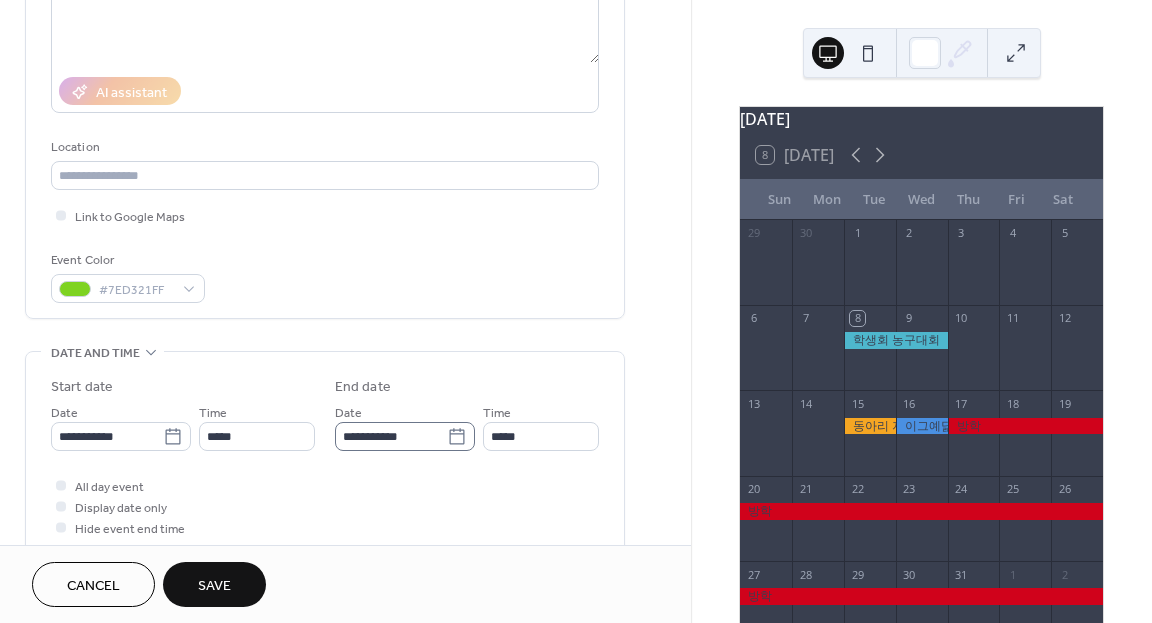 click 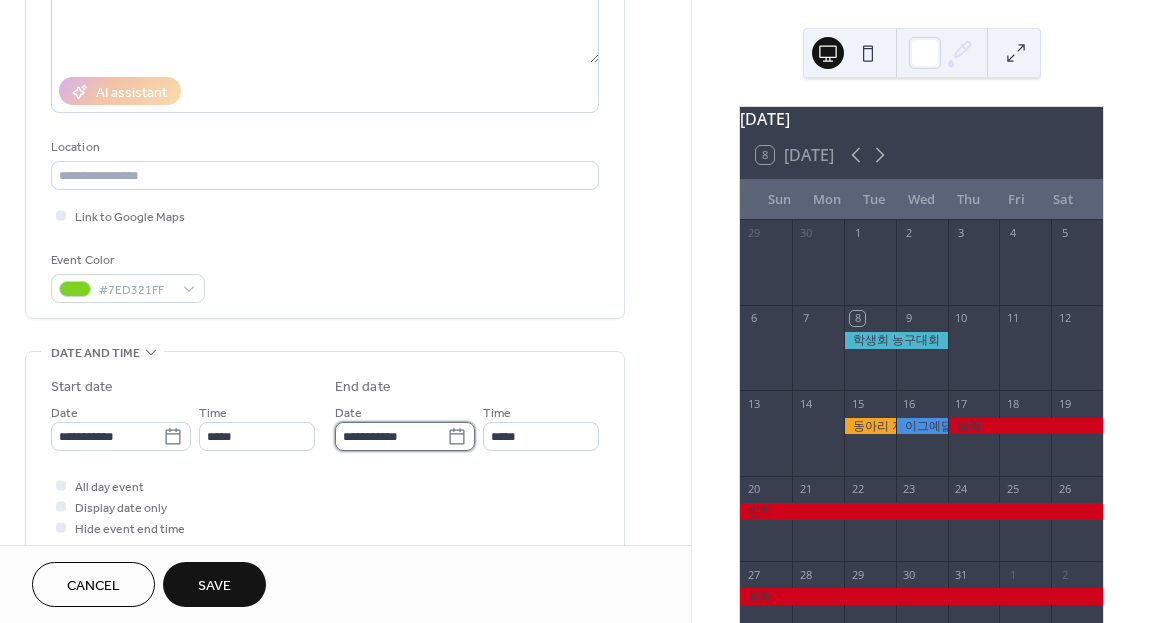click on "**********" at bounding box center [391, 436] 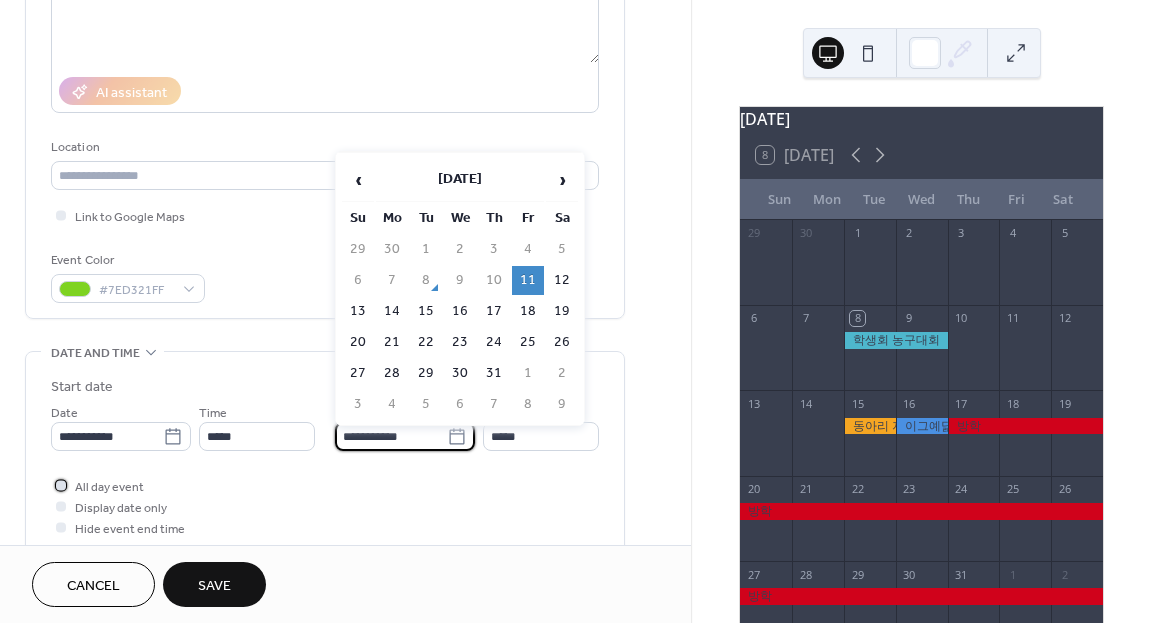 click on "All day event" at bounding box center (109, 487) 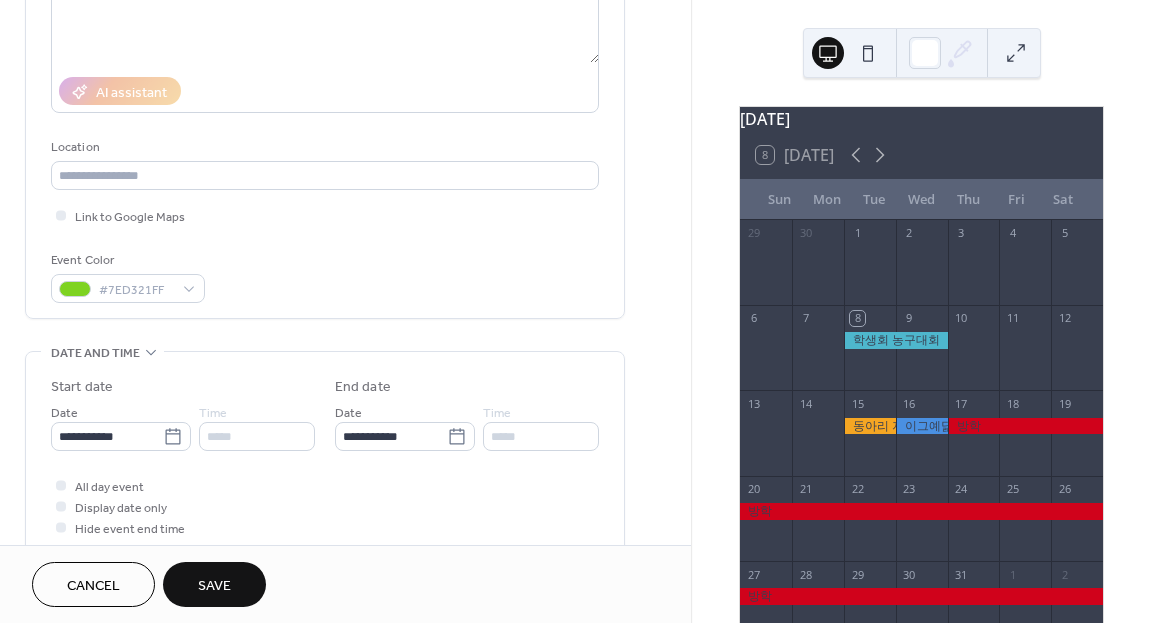 click on "Save" at bounding box center [214, 586] 